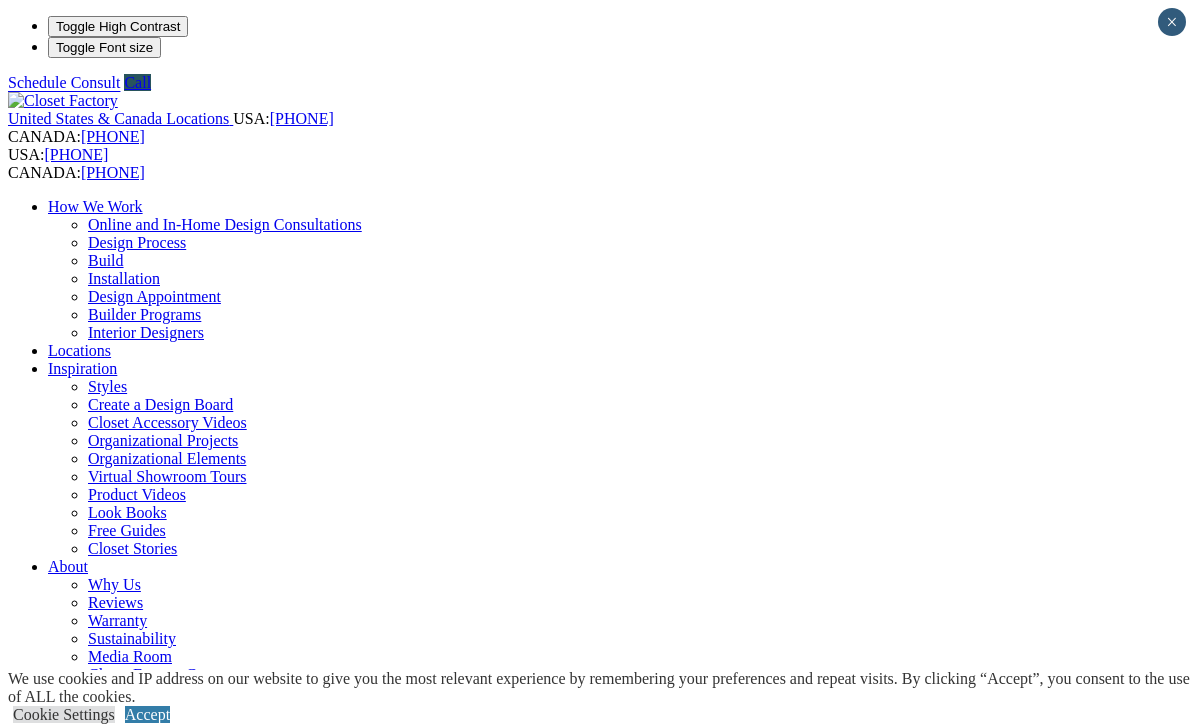 scroll, scrollTop: 1623, scrollLeft: 0, axis: vertical 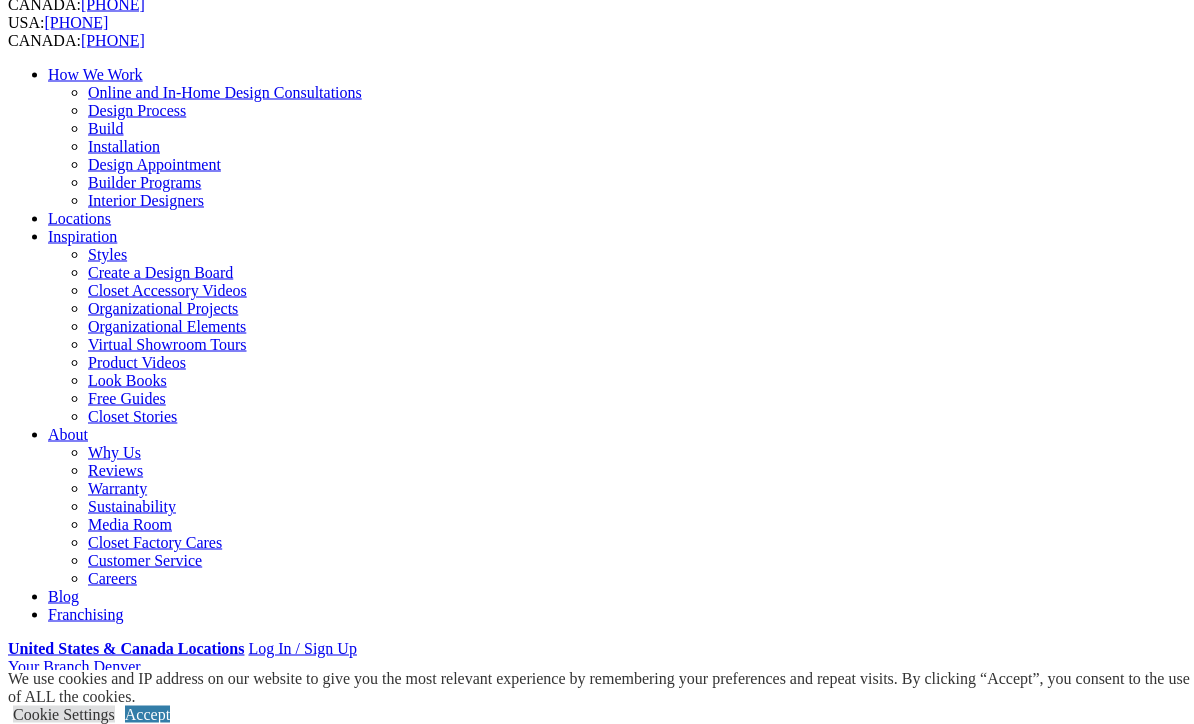 click on "Next Slide" at bounding box center (597, 1787) 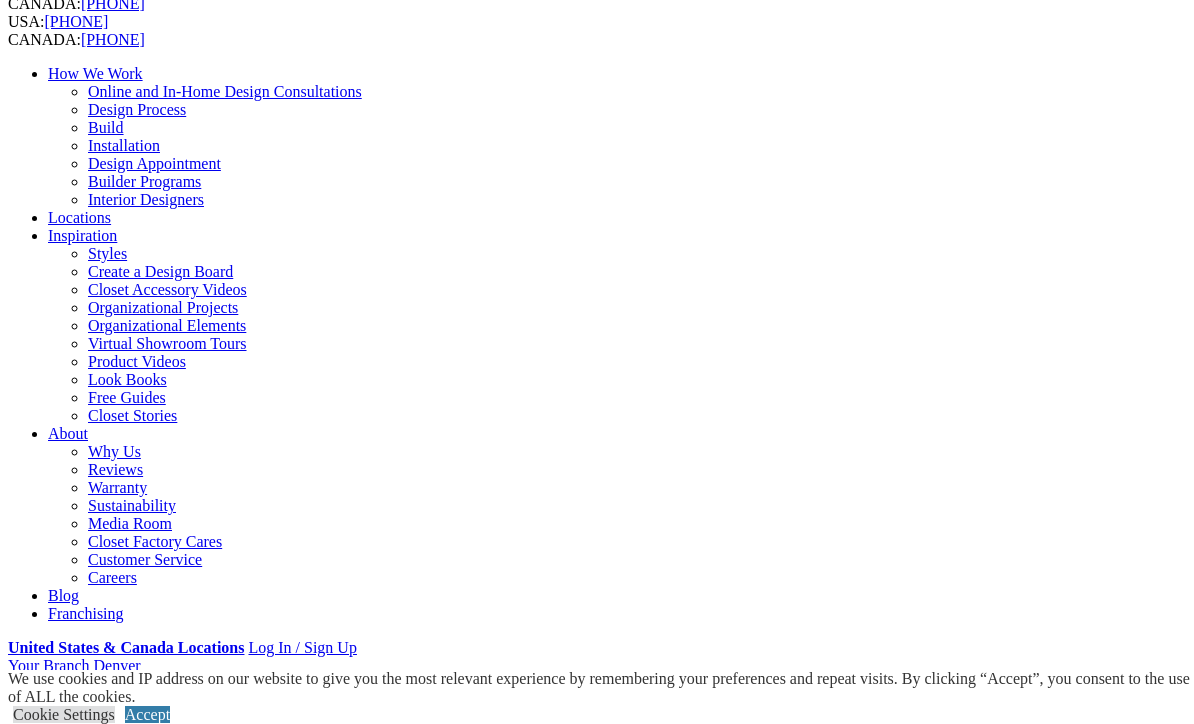 click on "Next Slide" at bounding box center [597, 1786] 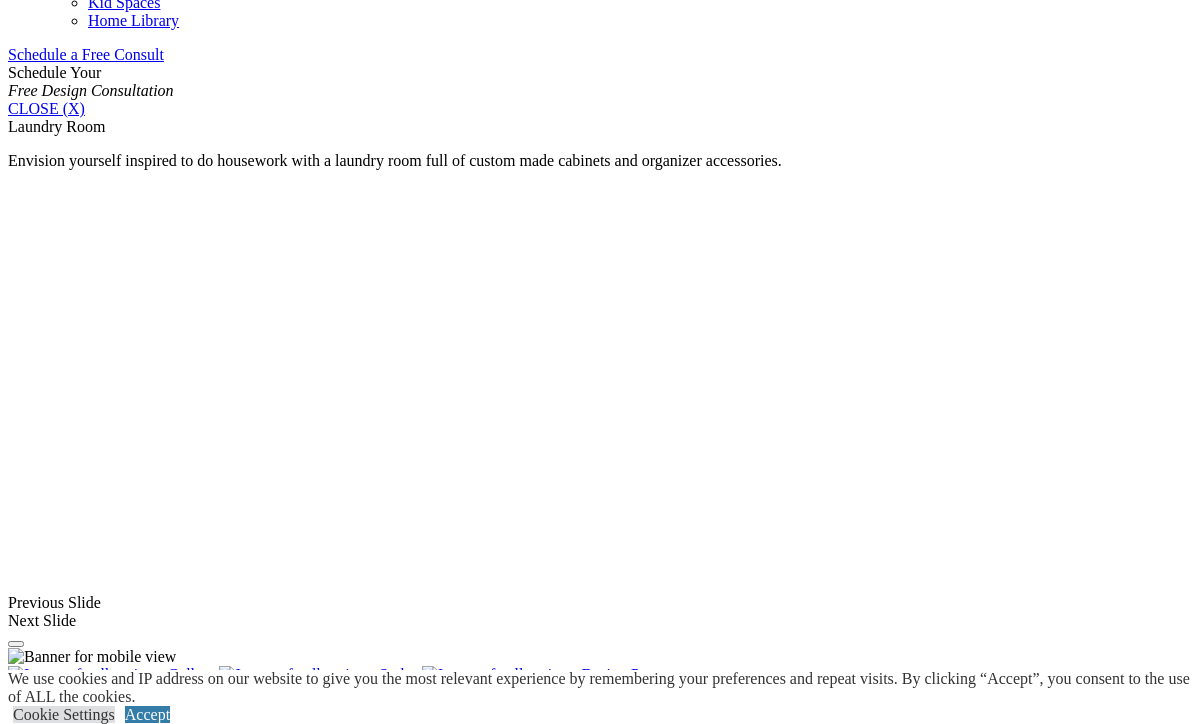 scroll, scrollTop: 1309, scrollLeft: 0, axis: vertical 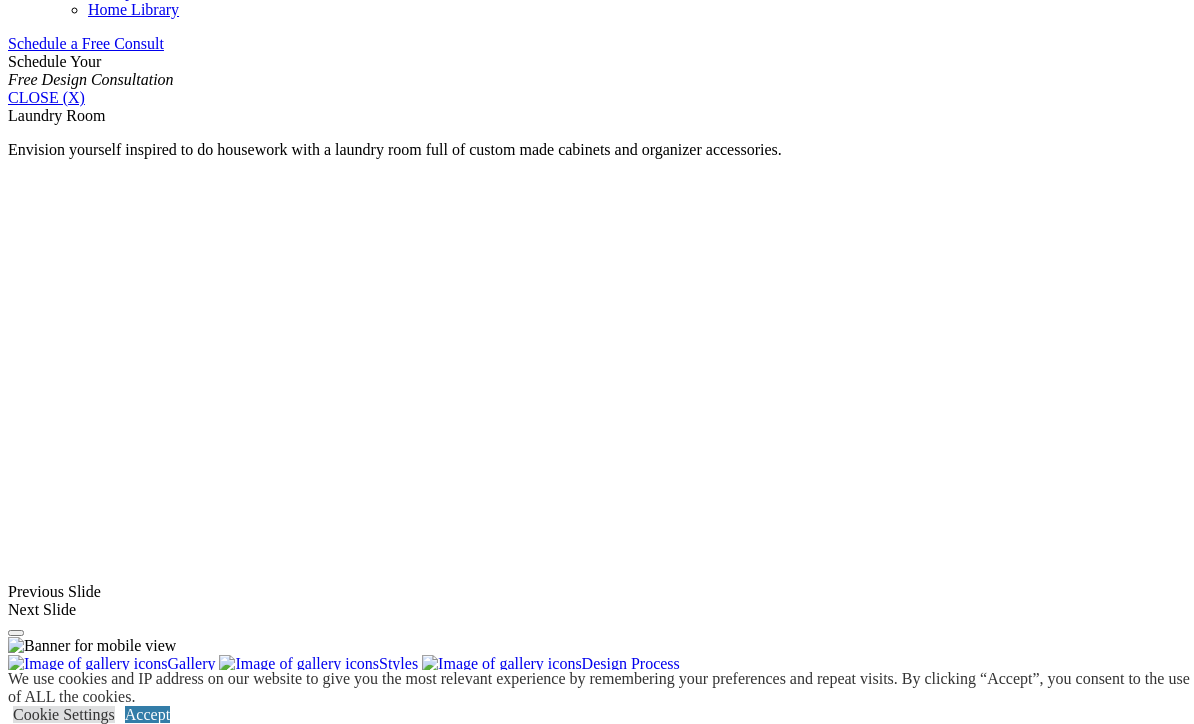 click on "Wood" at bounding box center [67, 1466] 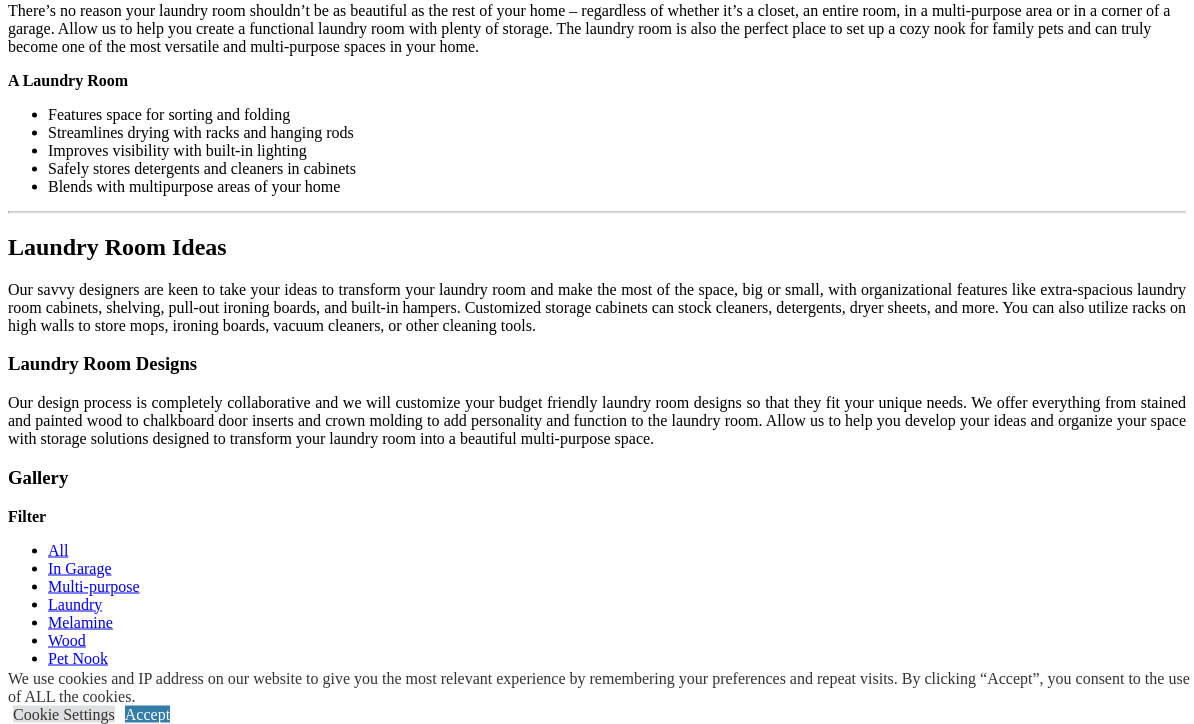 scroll, scrollTop: 2136, scrollLeft: 0, axis: vertical 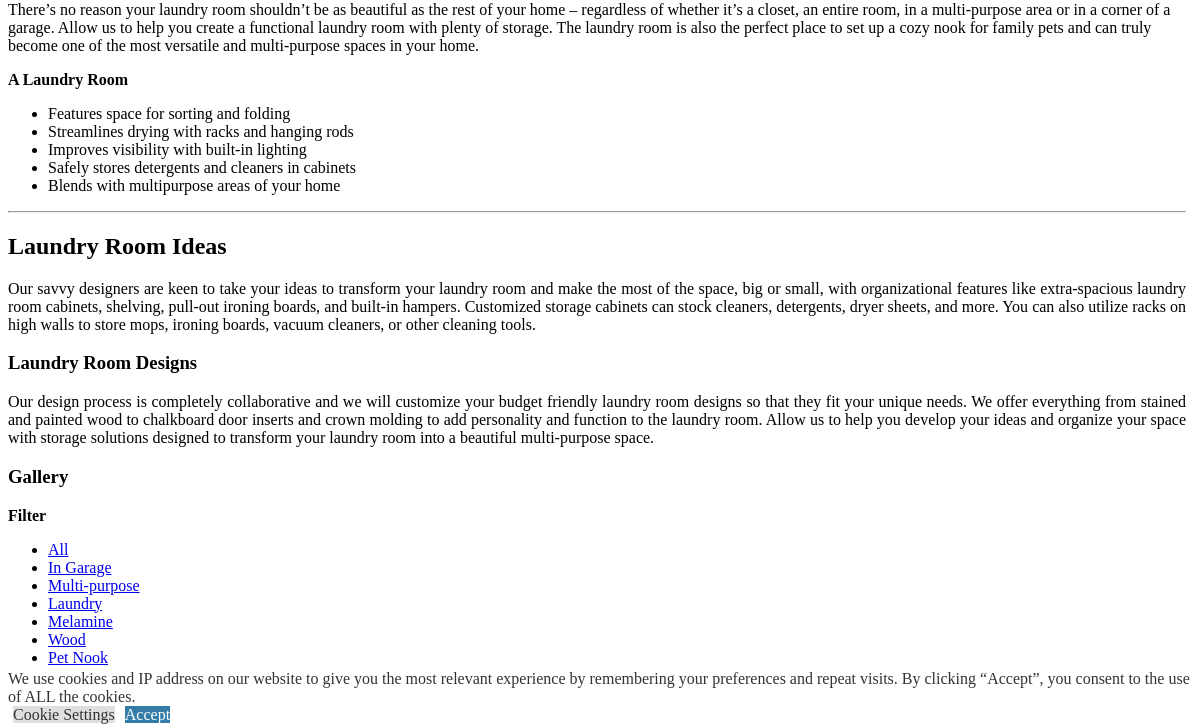 click on "Fabric Pull-Outs For folded items, our fabric pull-outs are a great alternative to drawers or shelves. Select from the colors beach or slate." at bounding box center [597, 1309] 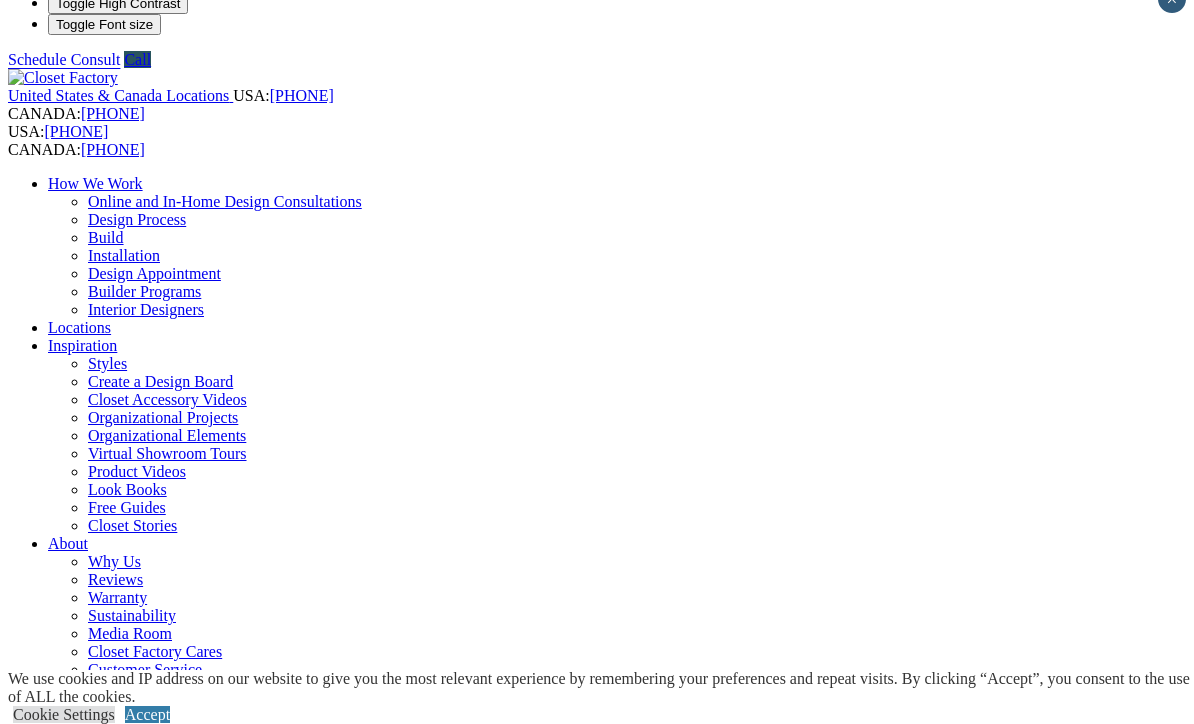 scroll, scrollTop: 0, scrollLeft: 0, axis: both 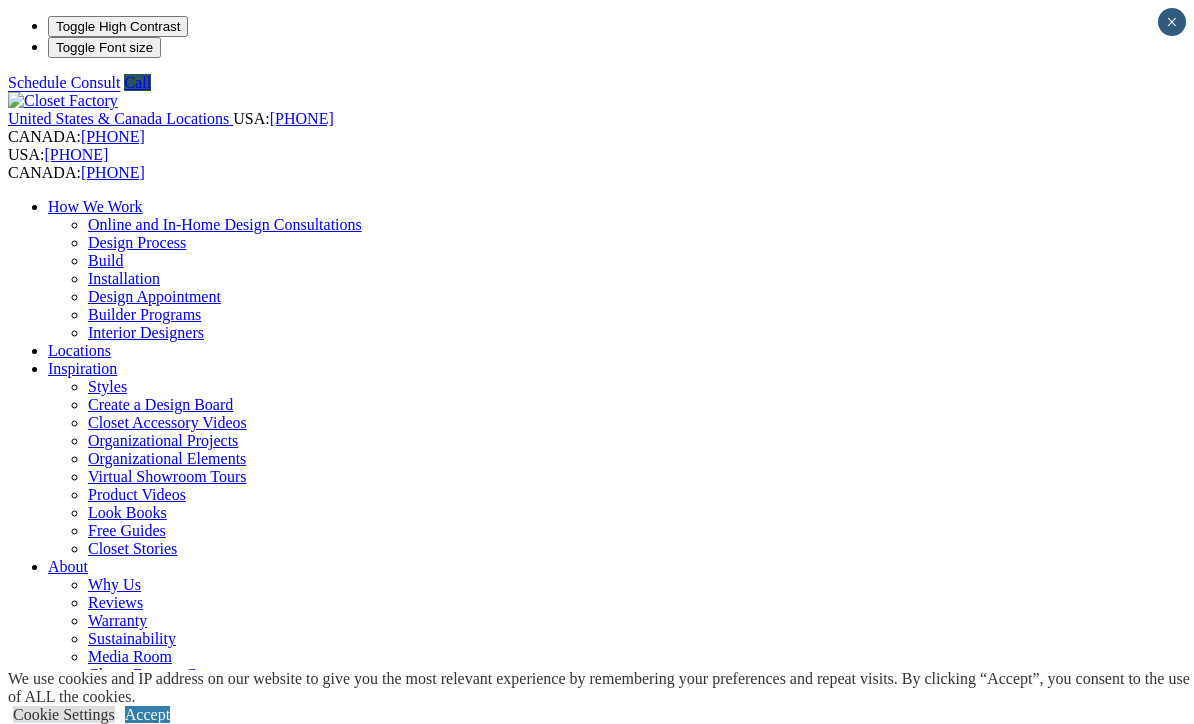 click on "Craft Room" at bounding box center (126, 1264) 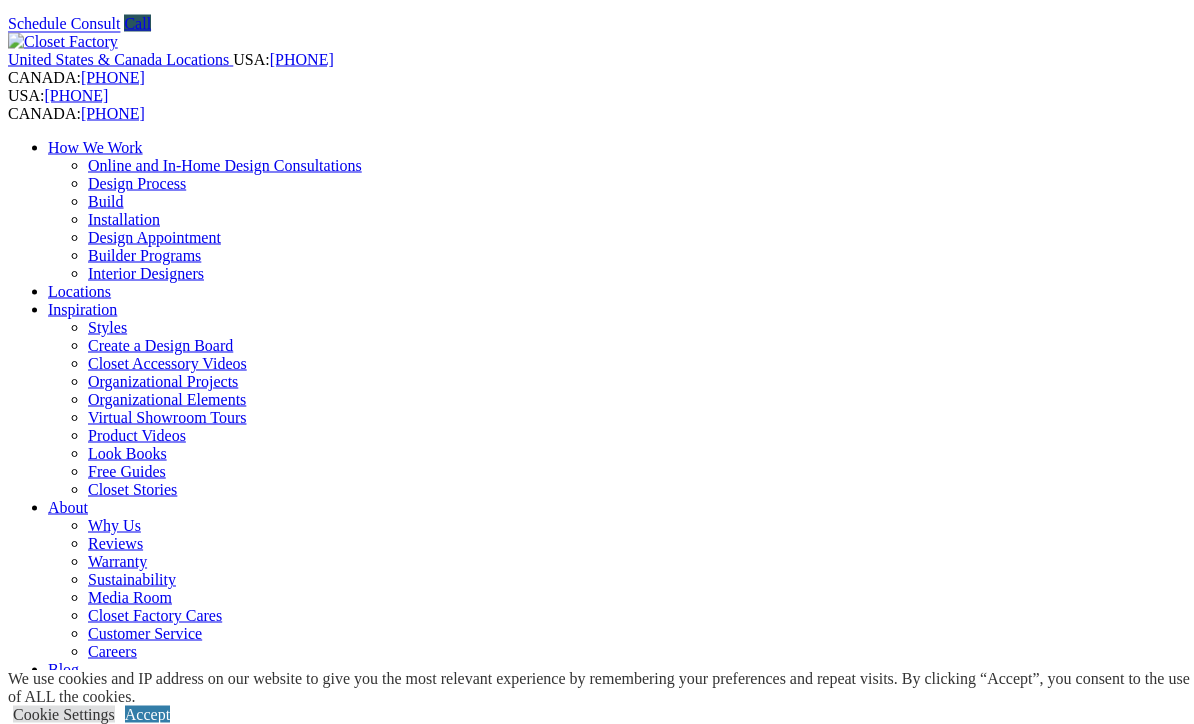 scroll, scrollTop: 60, scrollLeft: 0, axis: vertical 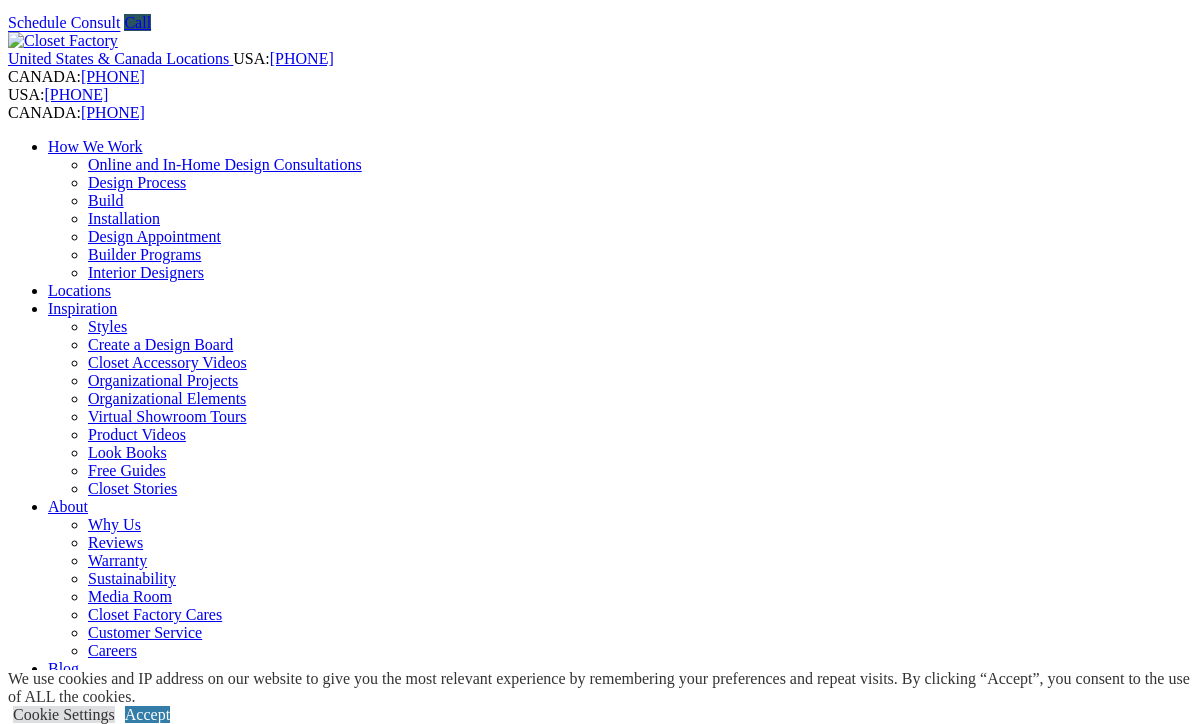 click on "Next Slide" at bounding box center [597, 1913] 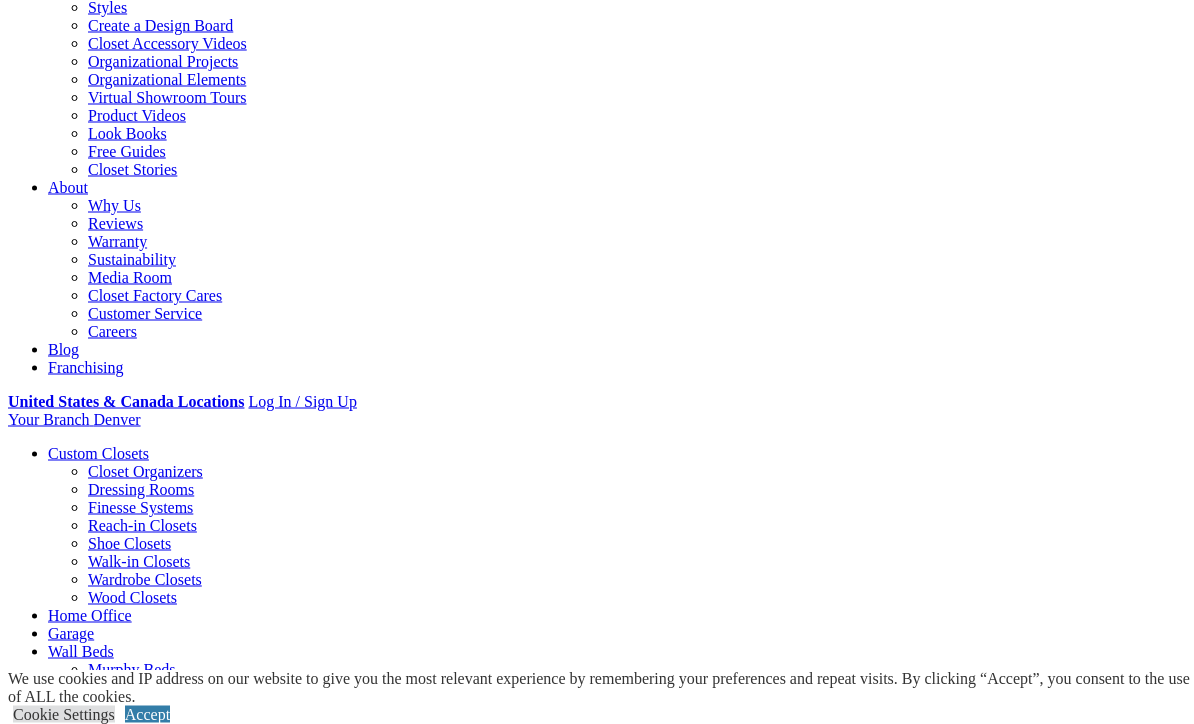 click on "Gallery" at bounding box center [111, 1647] 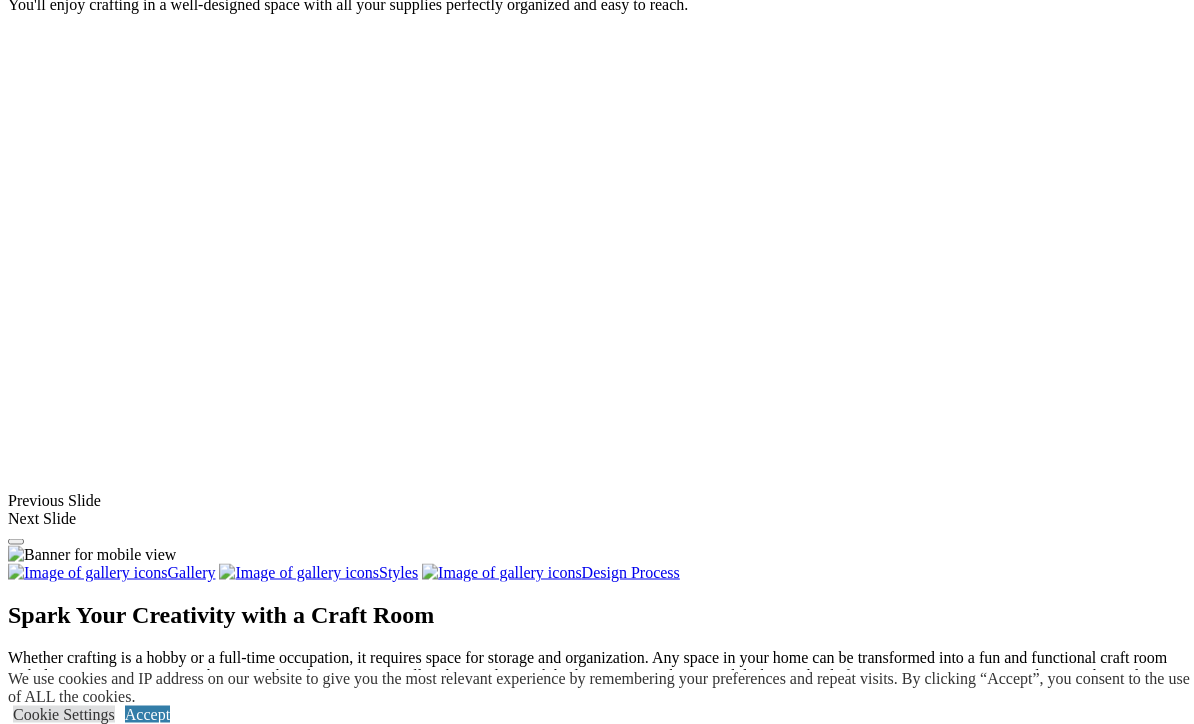 scroll, scrollTop: 1456, scrollLeft: 0, axis: vertical 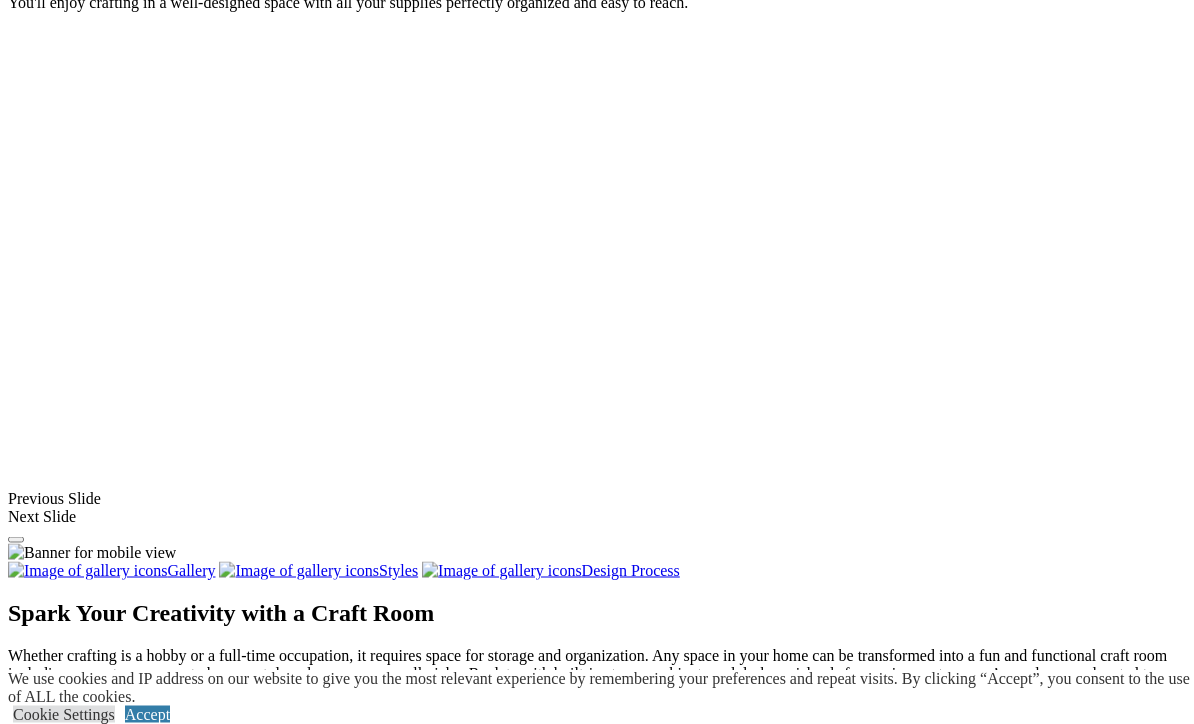 click at bounding box center [201, 1483] 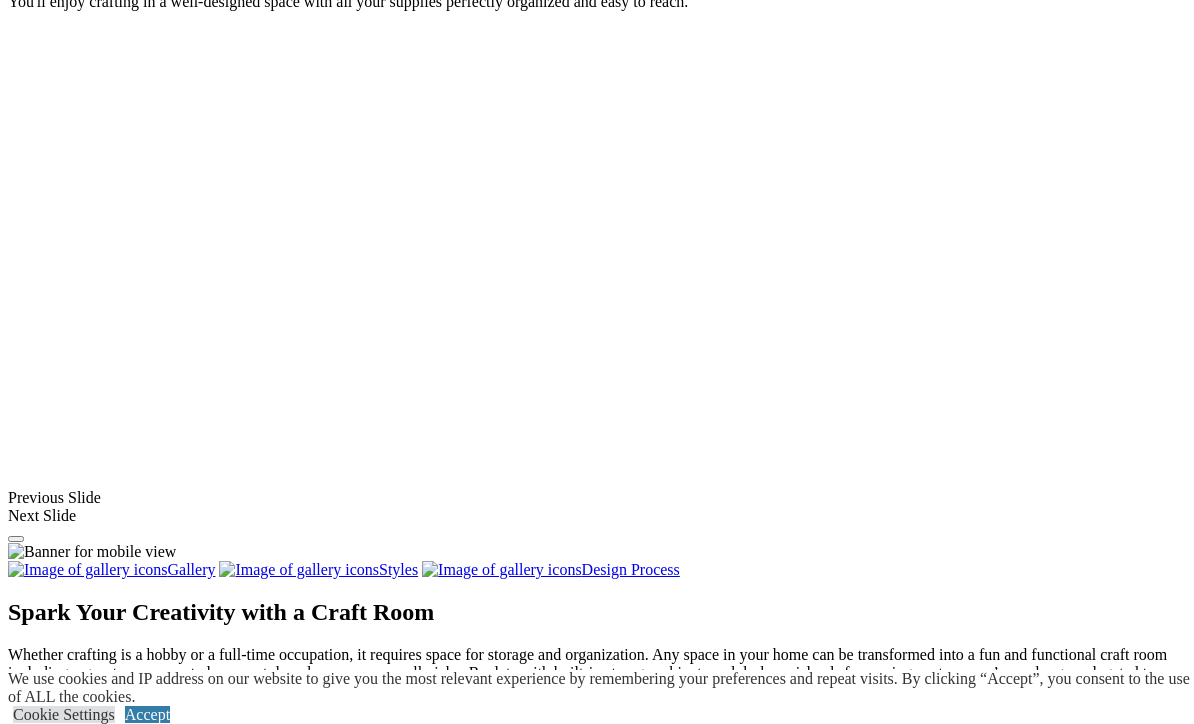 click at bounding box center (8, 36969) 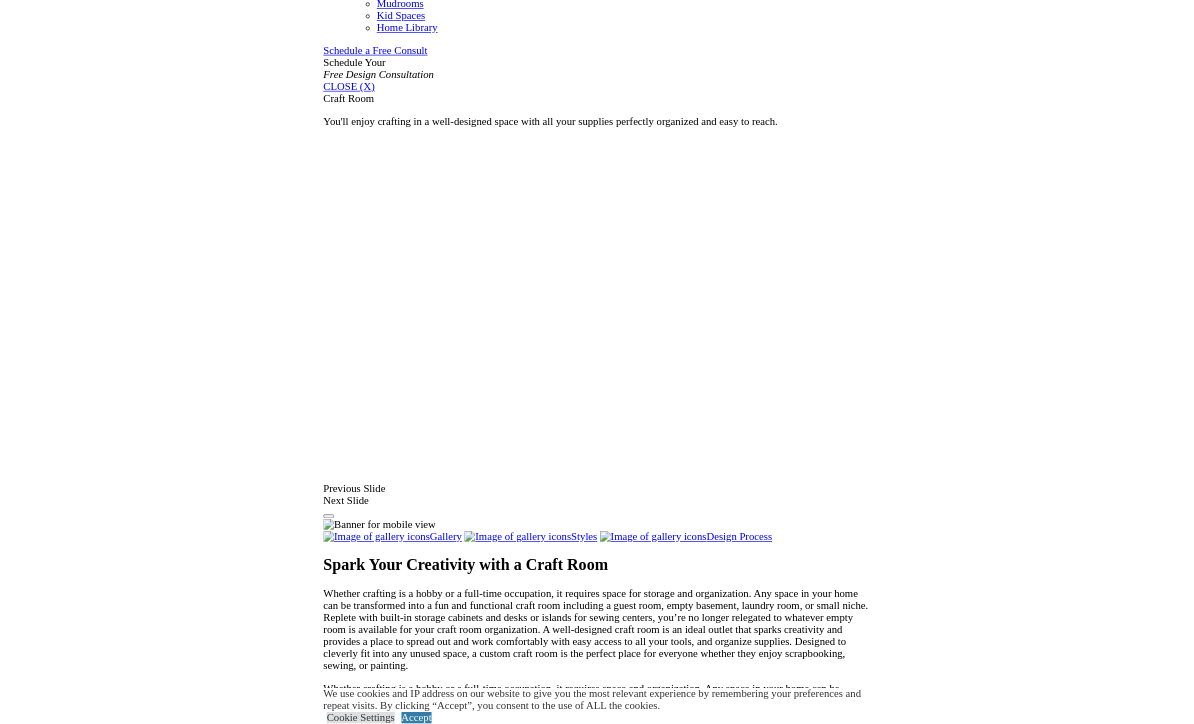 scroll, scrollTop: 1457, scrollLeft: 0, axis: vertical 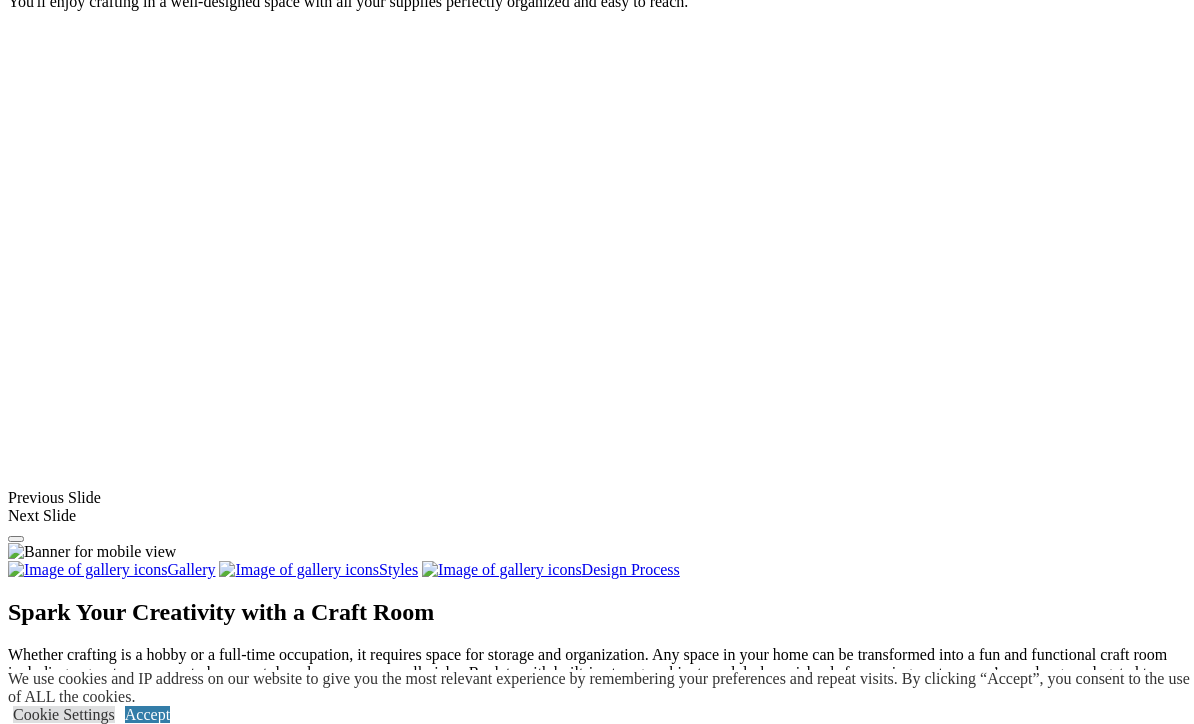 click at bounding box center [597, 36976] 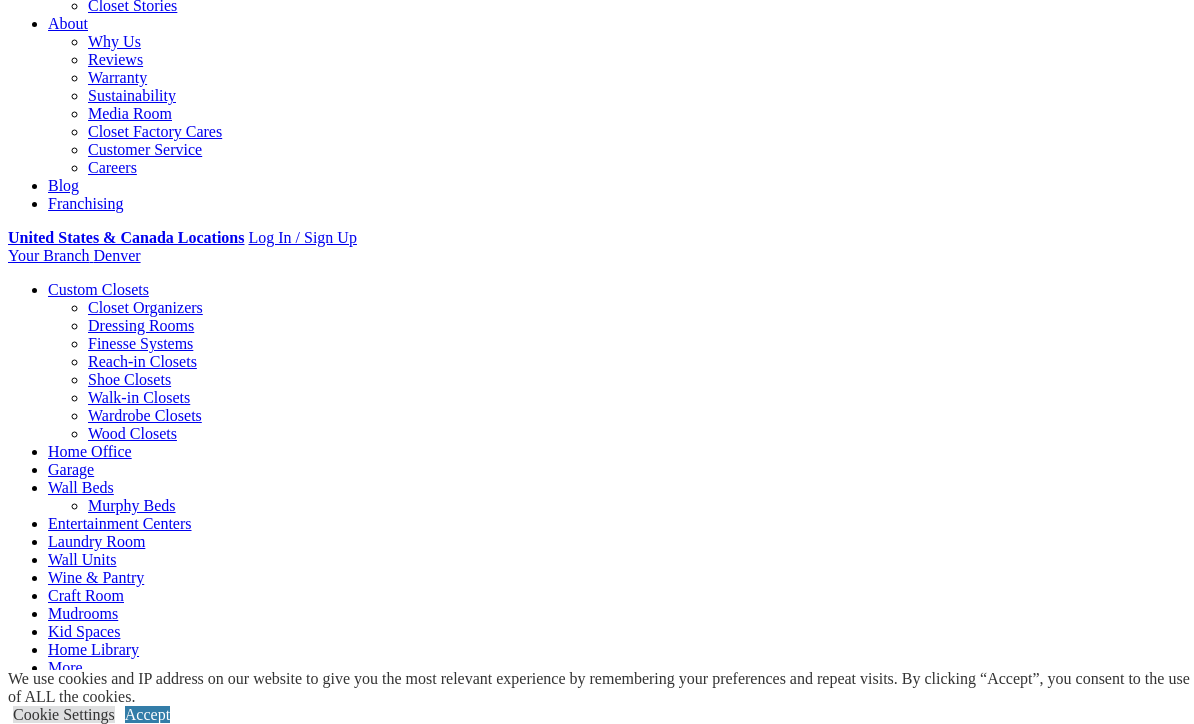 scroll, scrollTop: 542, scrollLeft: 0, axis: vertical 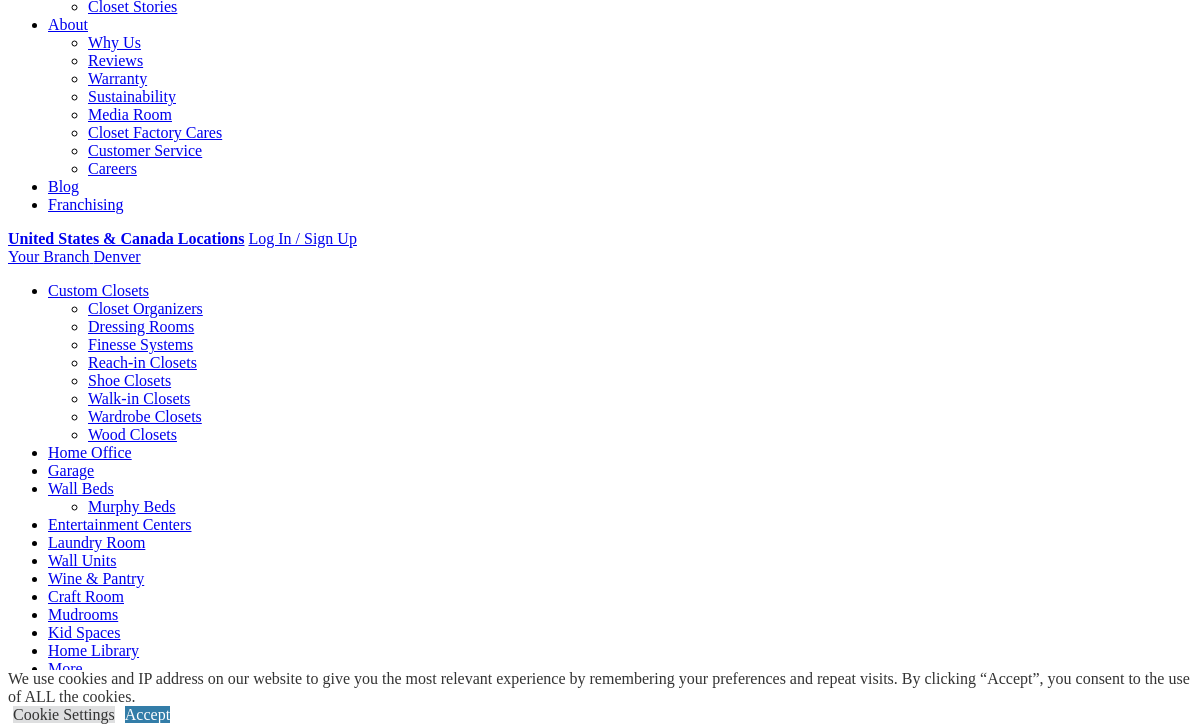 click on "Laundry Room" at bounding box center [96, 542] 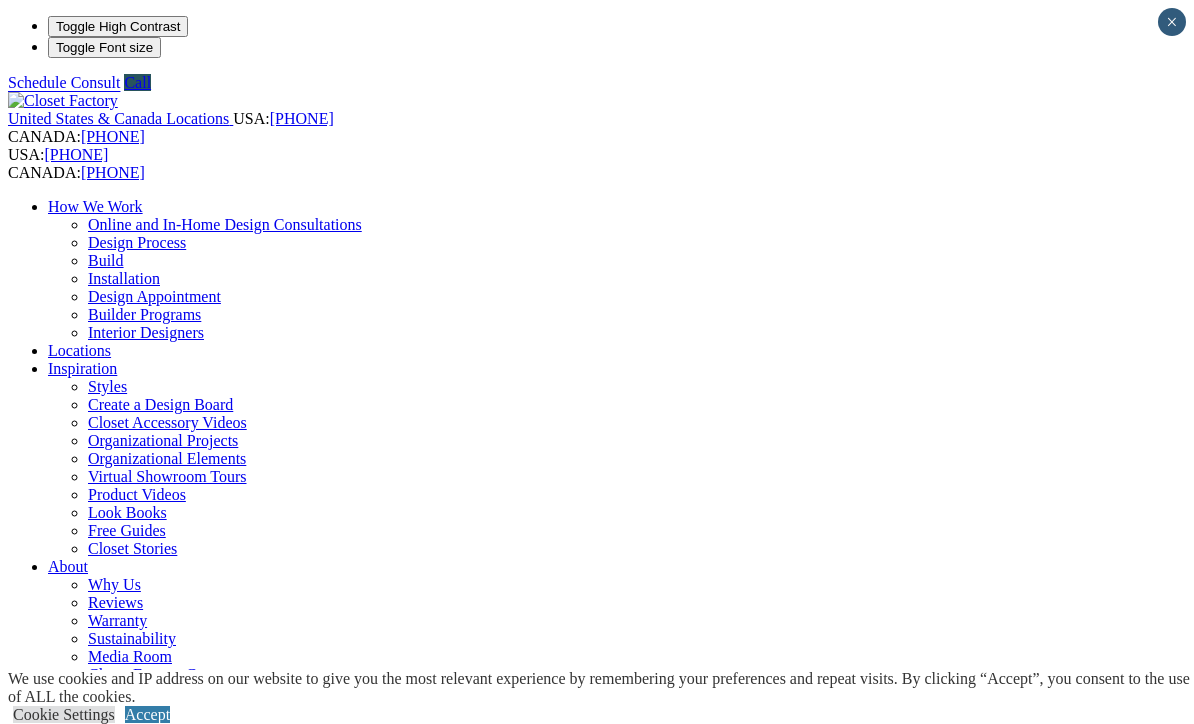 scroll, scrollTop: 0, scrollLeft: 0, axis: both 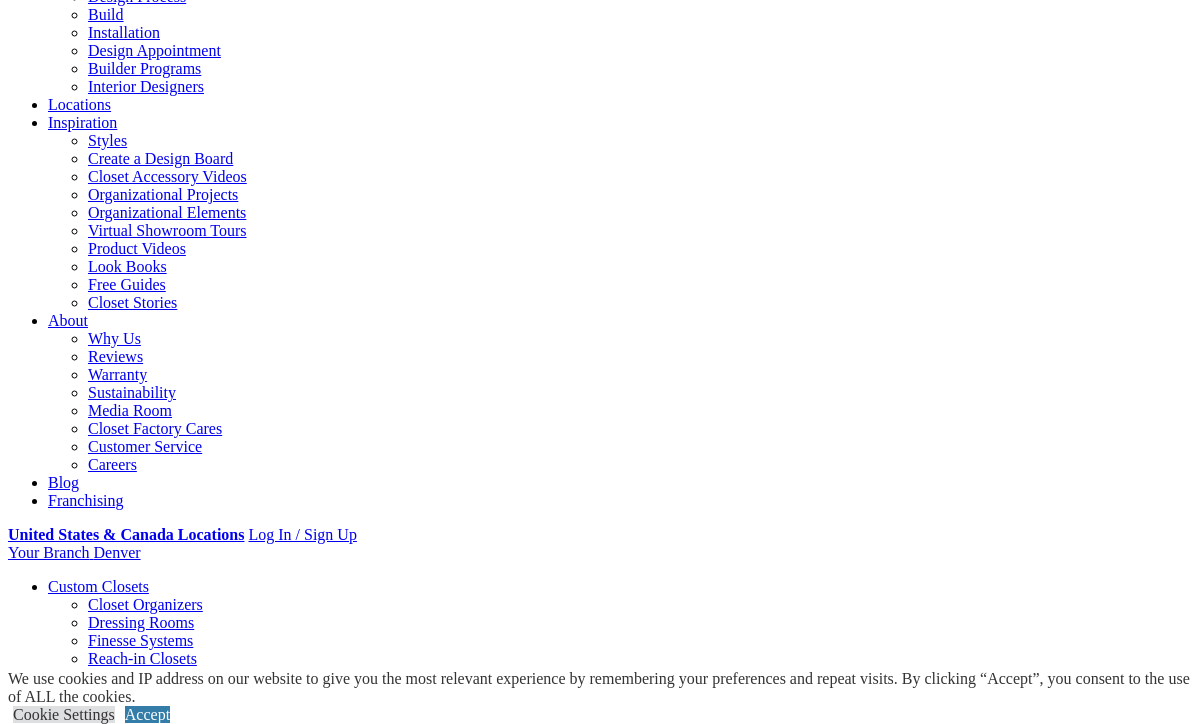 click on "Gallery" at bounding box center [111, 1726] 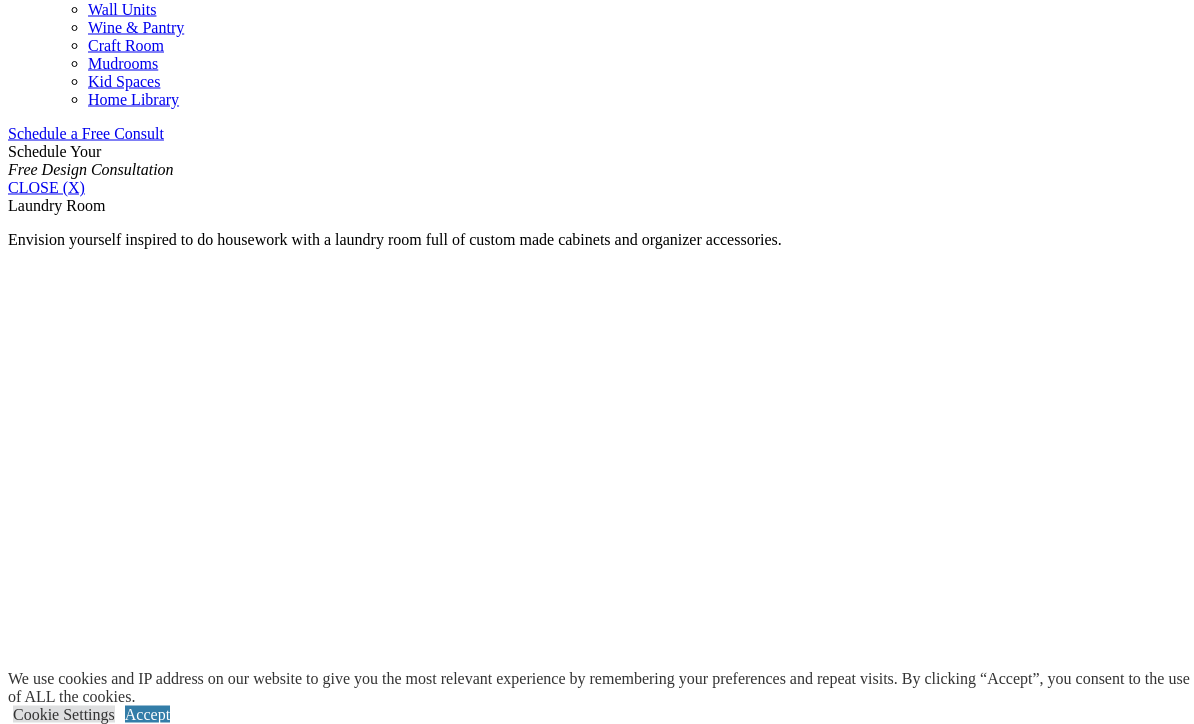 scroll, scrollTop: 1220, scrollLeft: 0, axis: vertical 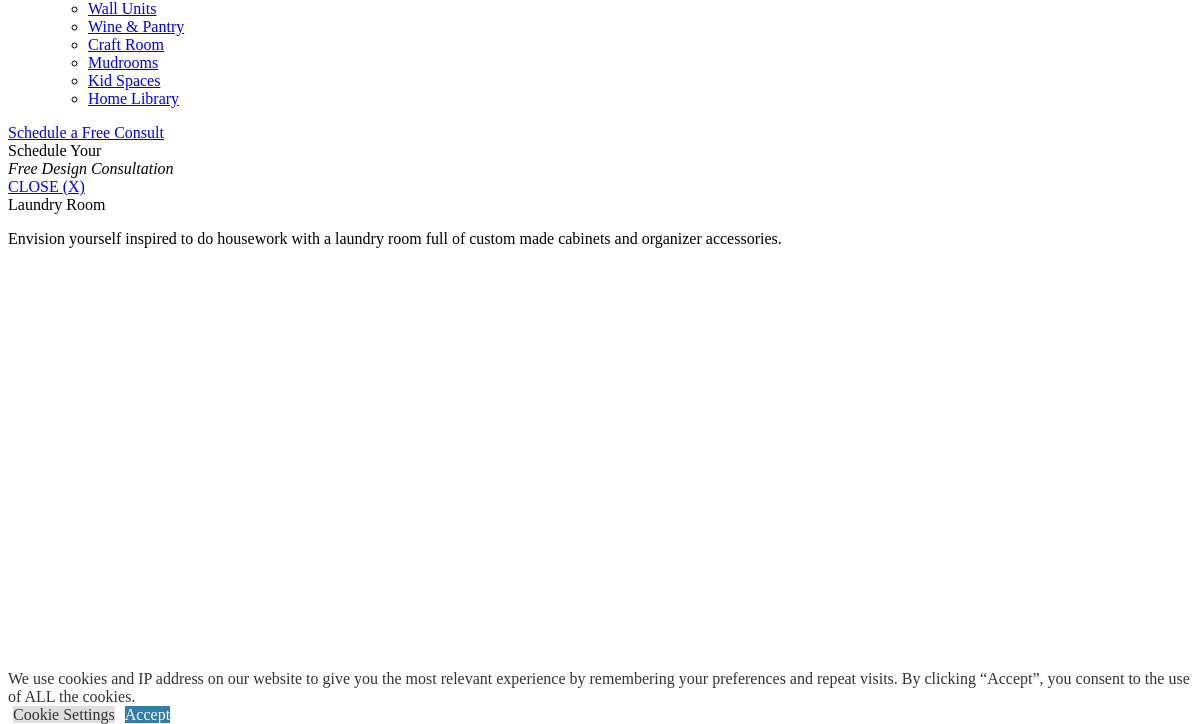 click at bounding box center [817, 1629] 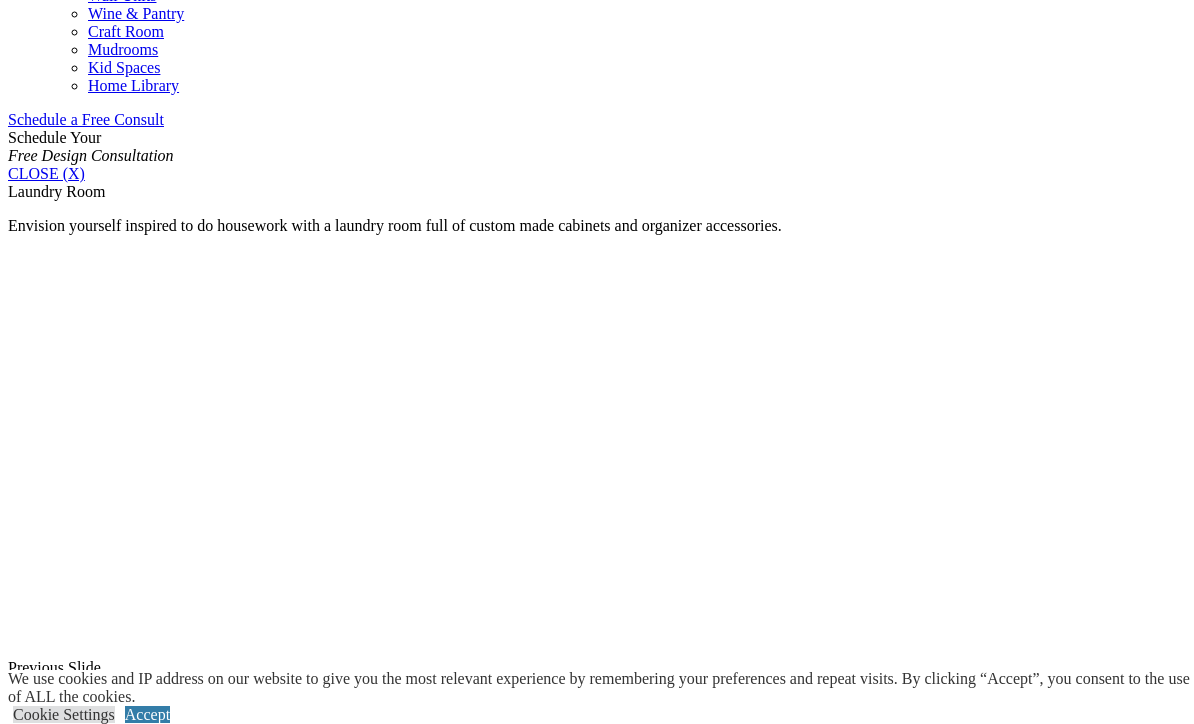 click on "Reach-in Closets" at bounding box center [142, -329] 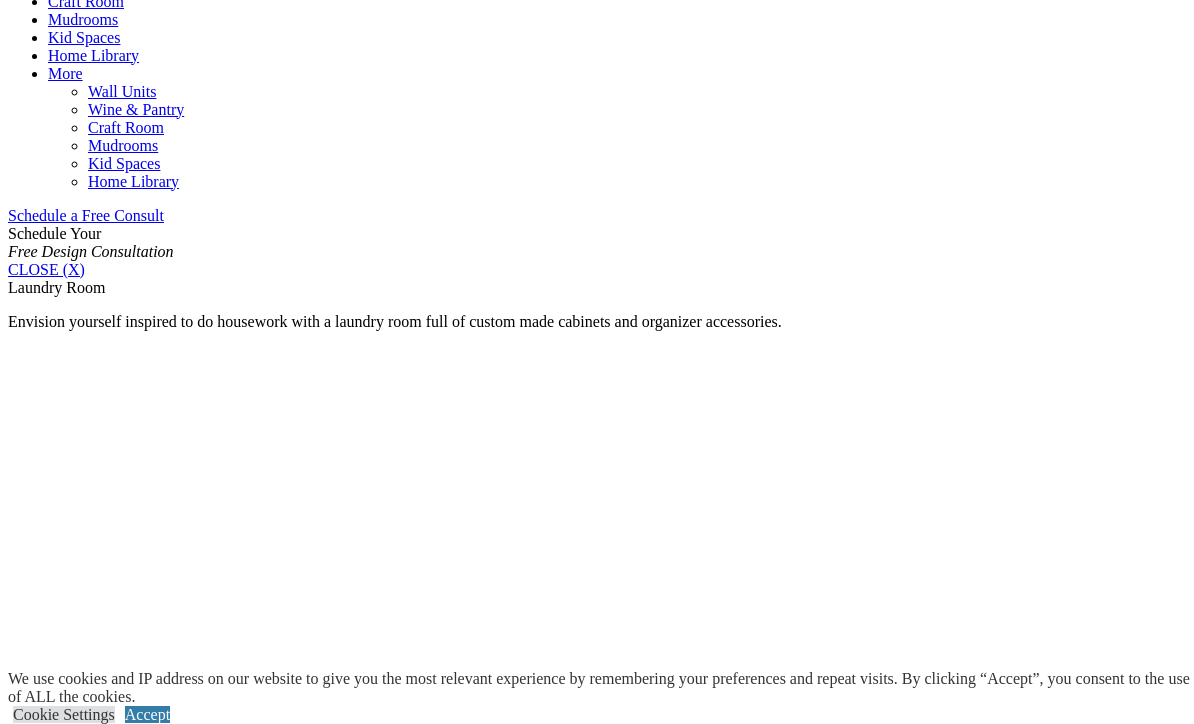 click on "Finesse Systems" at bounding box center (140, -347) 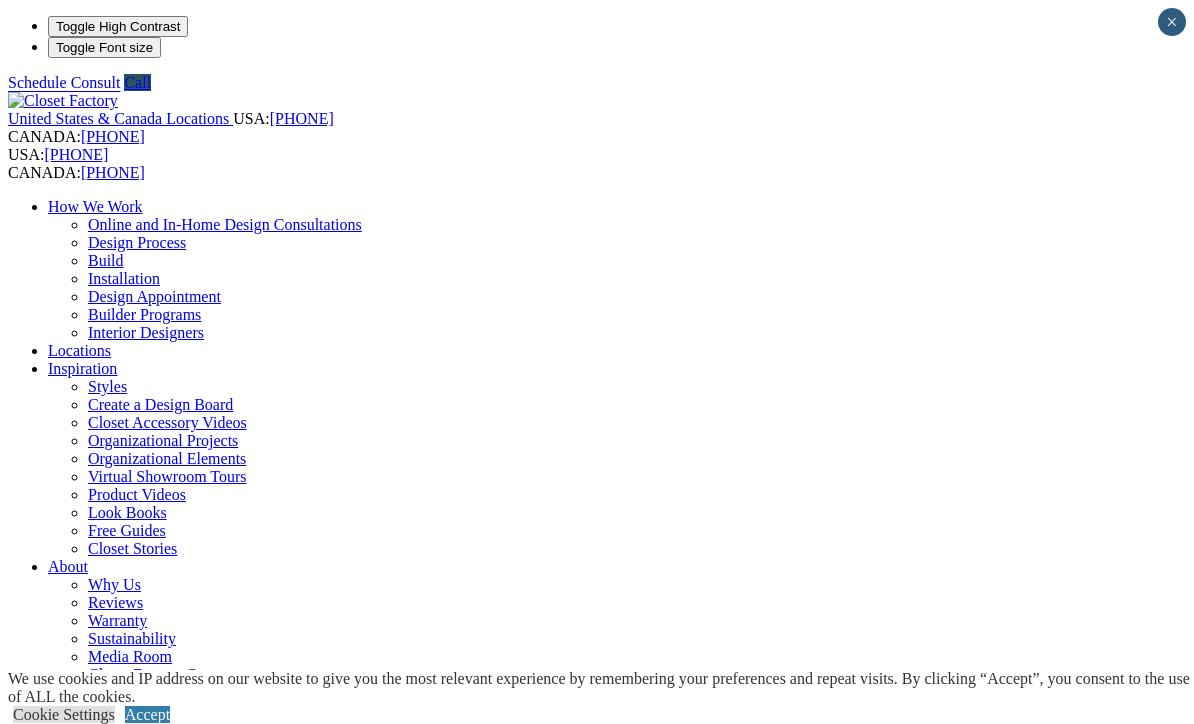 scroll, scrollTop: 0, scrollLeft: 0, axis: both 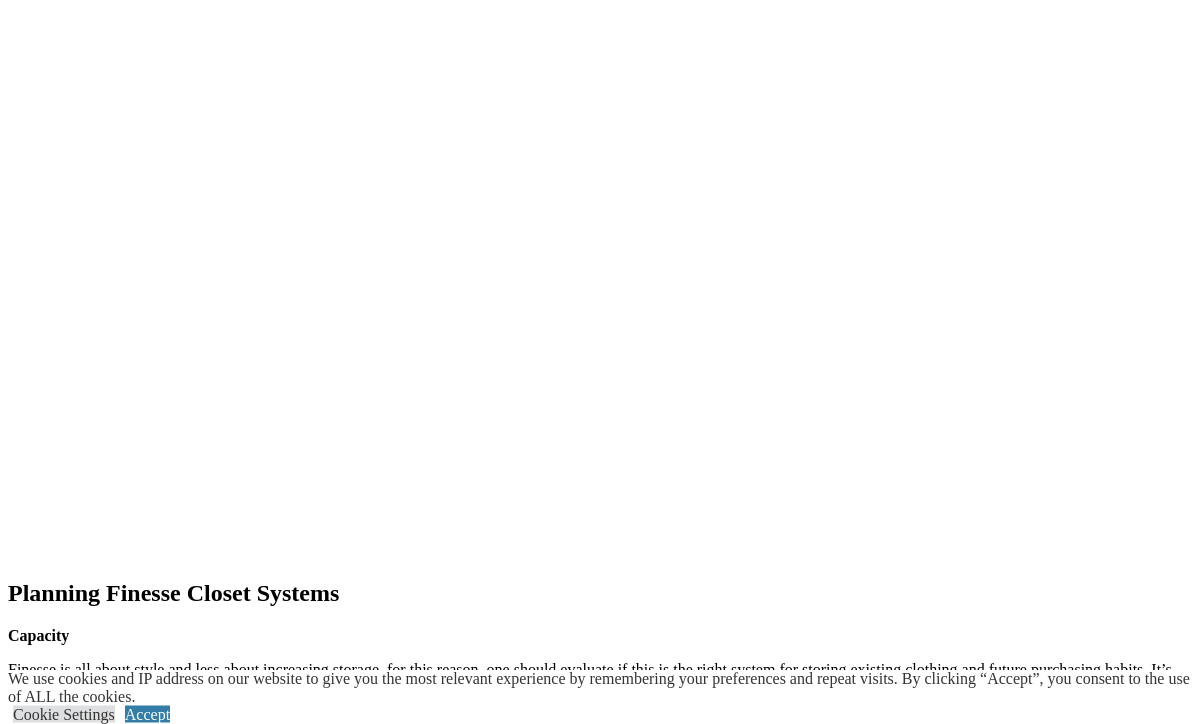 click on "next" at bounding box center (597, 2167) 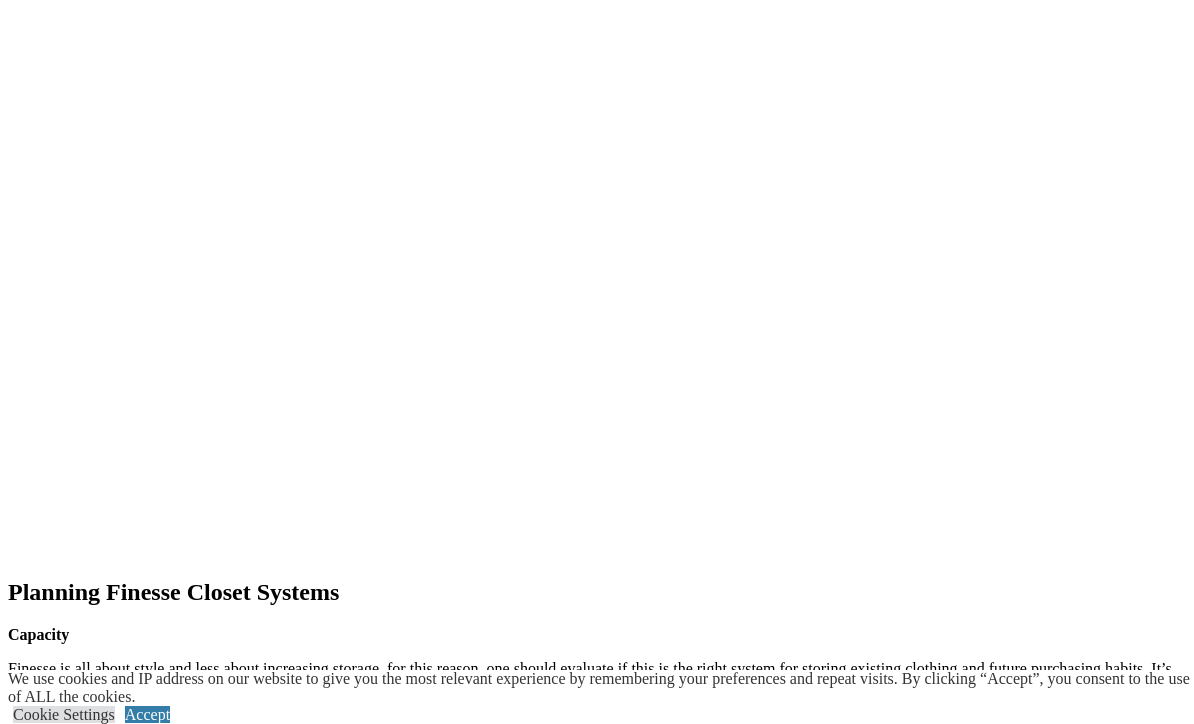 click on "next" at bounding box center [597, 2166] 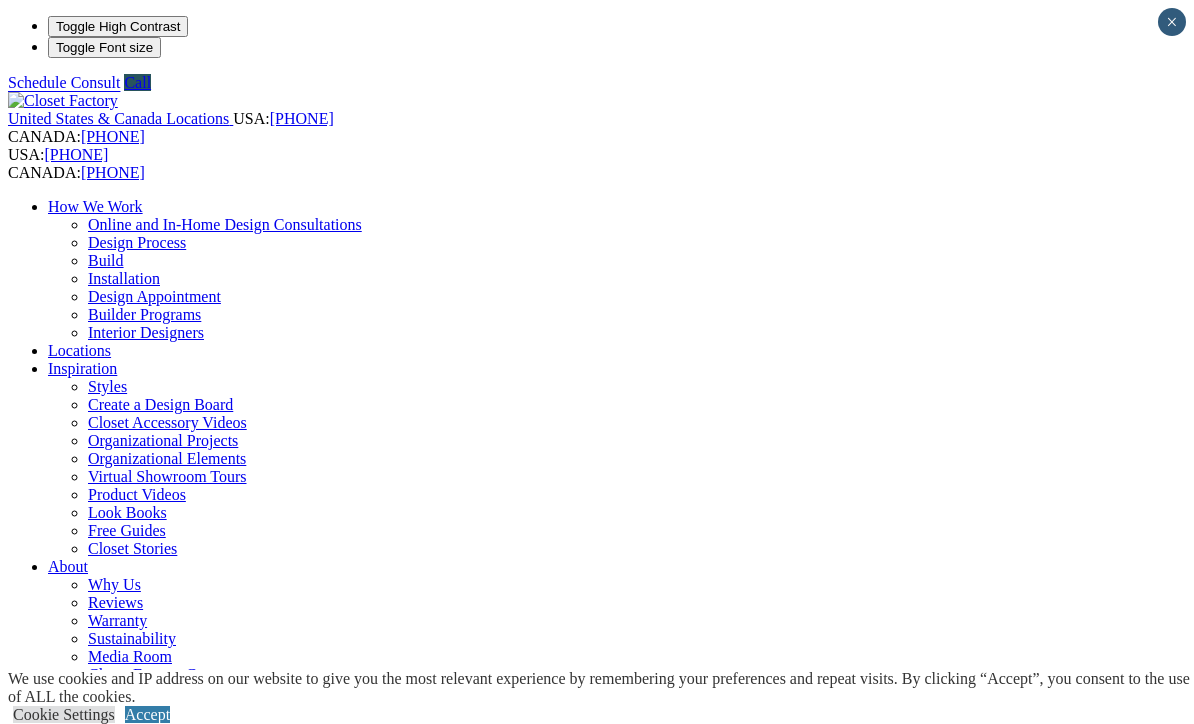 scroll, scrollTop: 0, scrollLeft: 0, axis: both 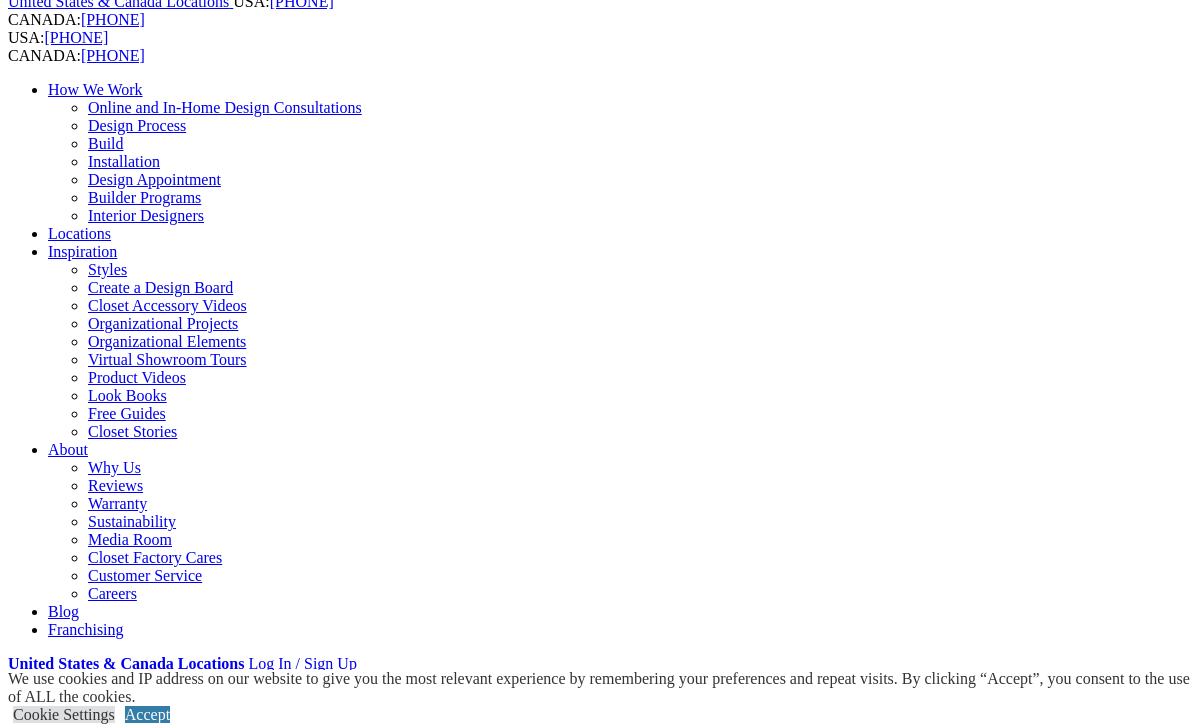 click on "Wood Closets" at bounding box center [132, 859] 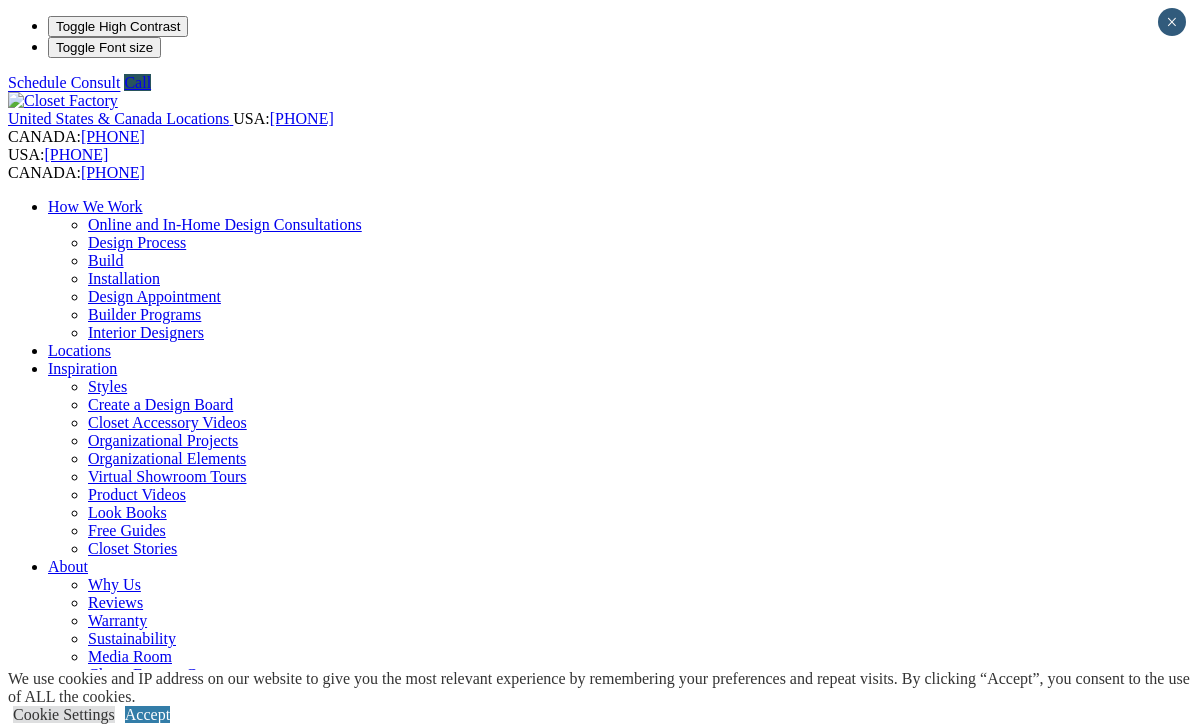 scroll, scrollTop: 0, scrollLeft: 0, axis: both 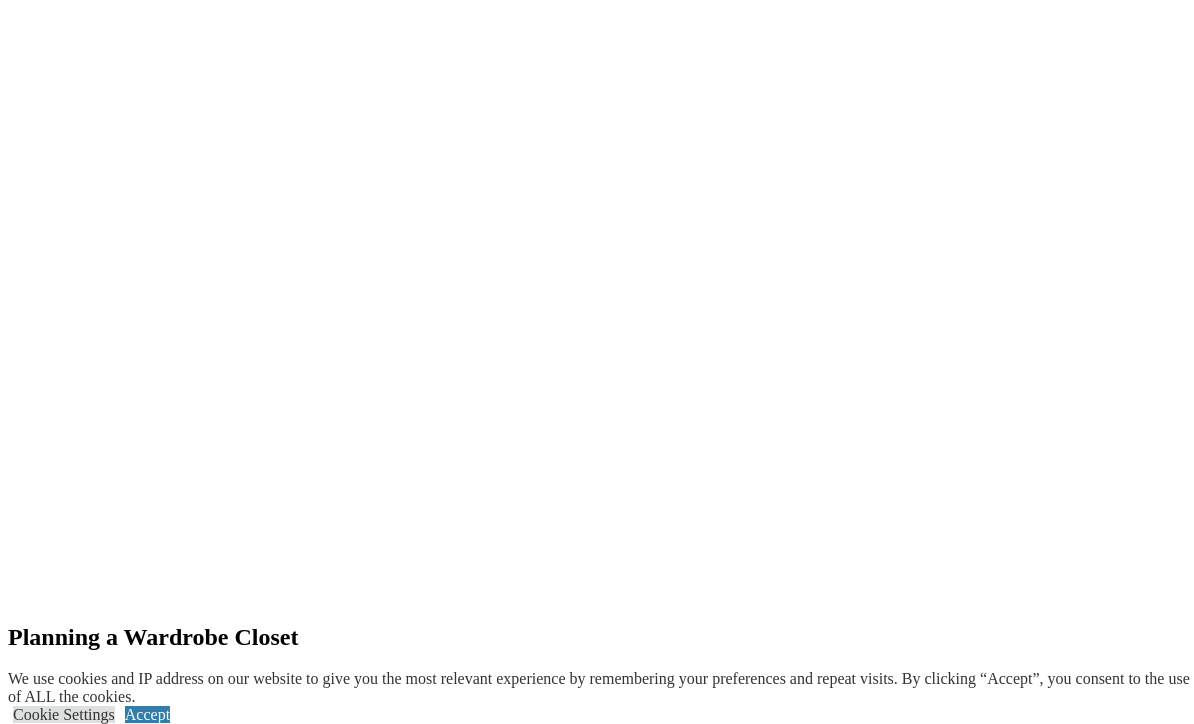click on "next" at bounding box center (597, 1935) 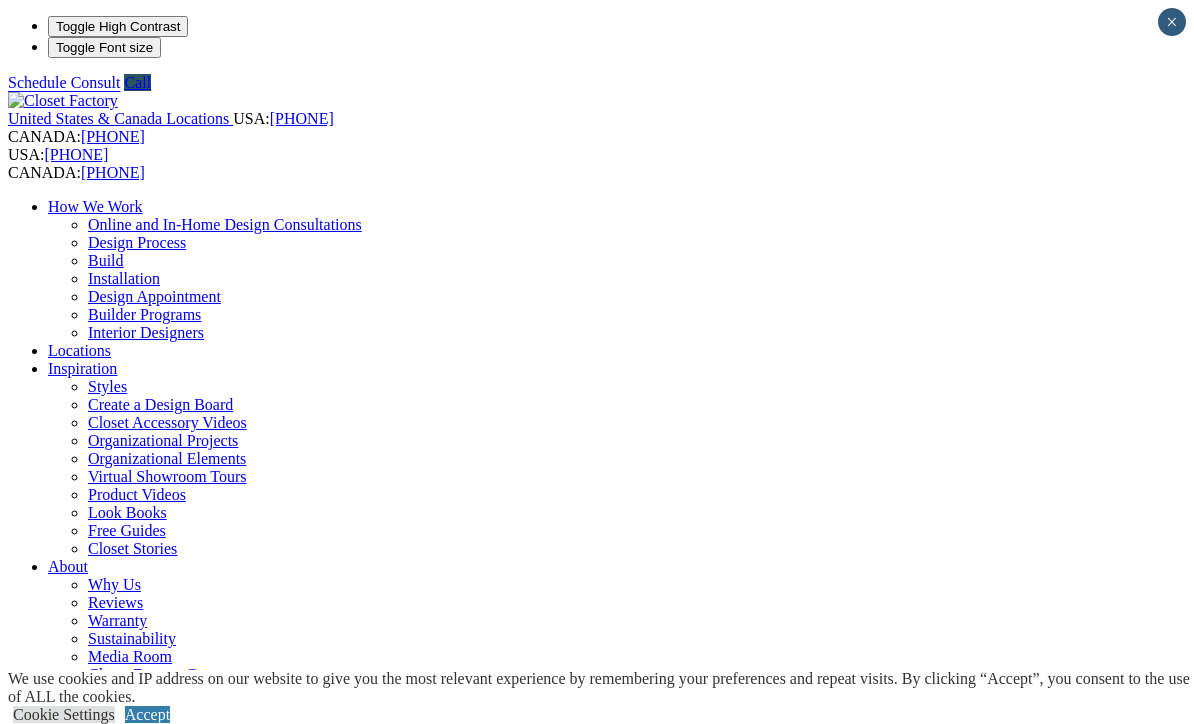 scroll, scrollTop: 0, scrollLeft: 0, axis: both 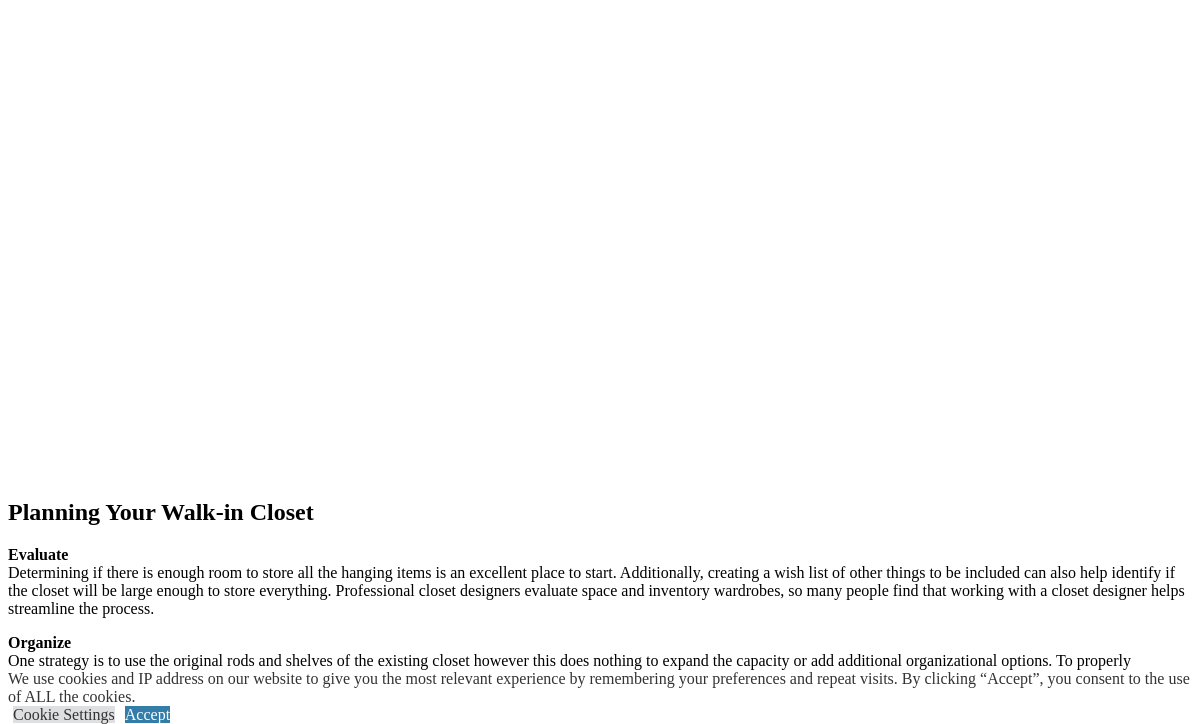 click at bounding box center (-115, 1658) 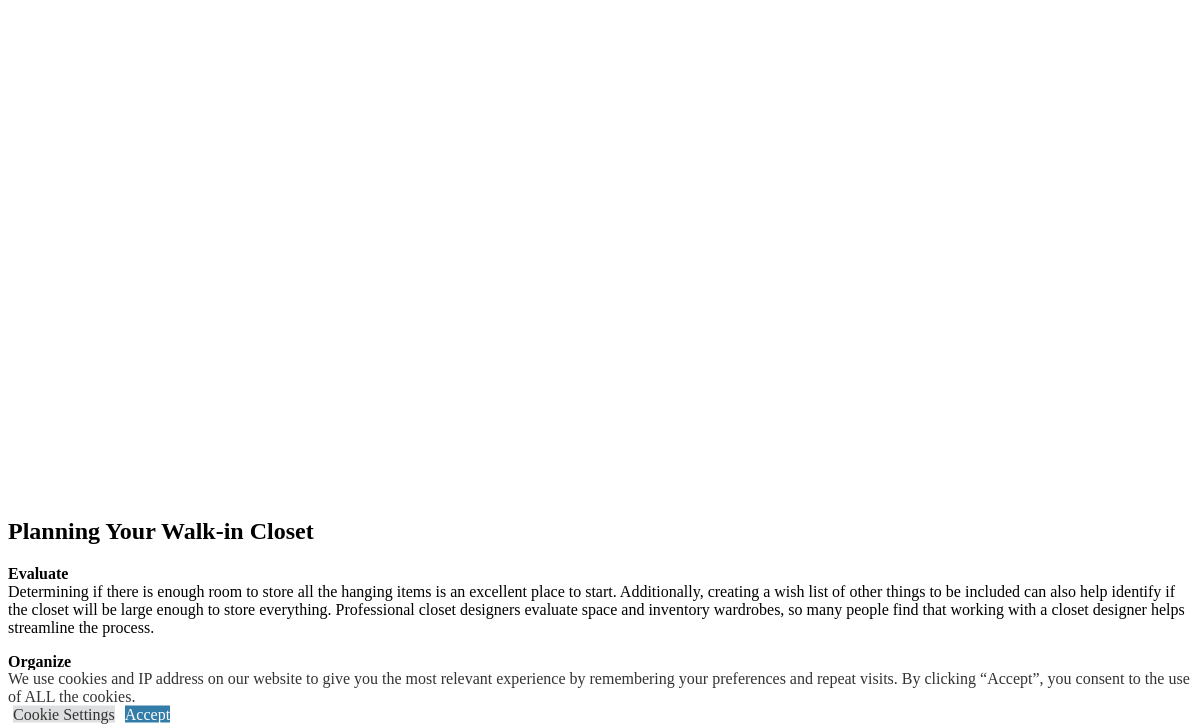 scroll, scrollTop: 2652, scrollLeft: 0, axis: vertical 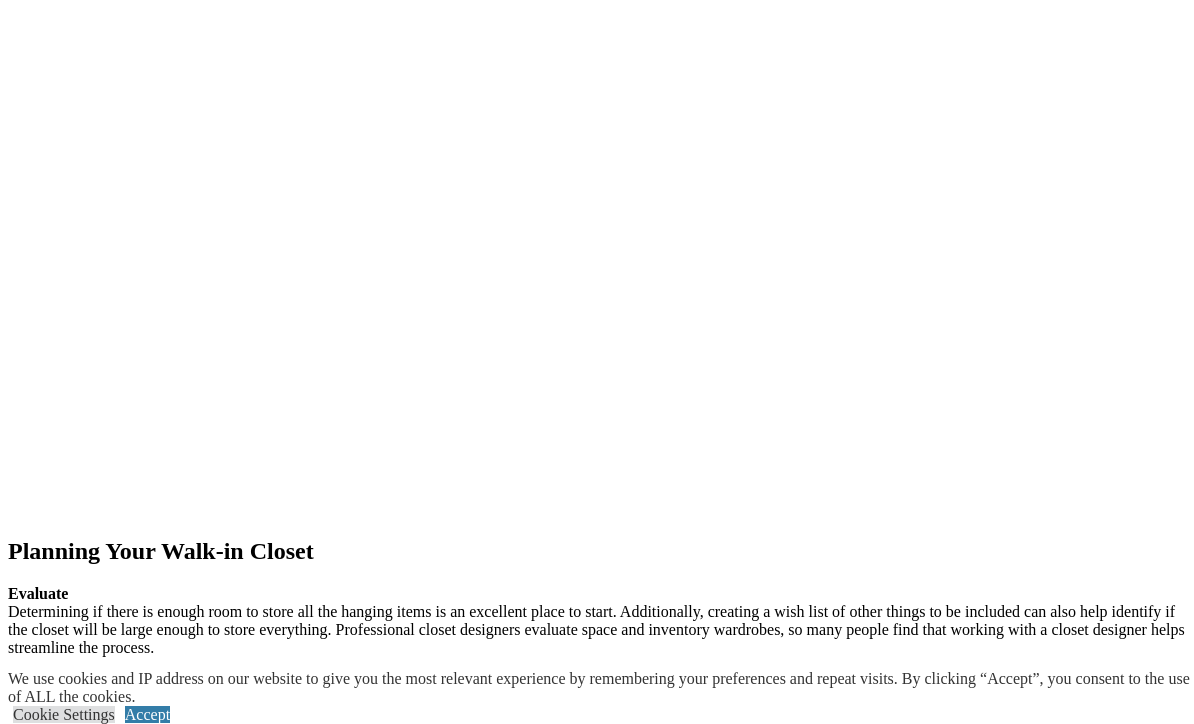 click at bounding box center (-353, 1769) 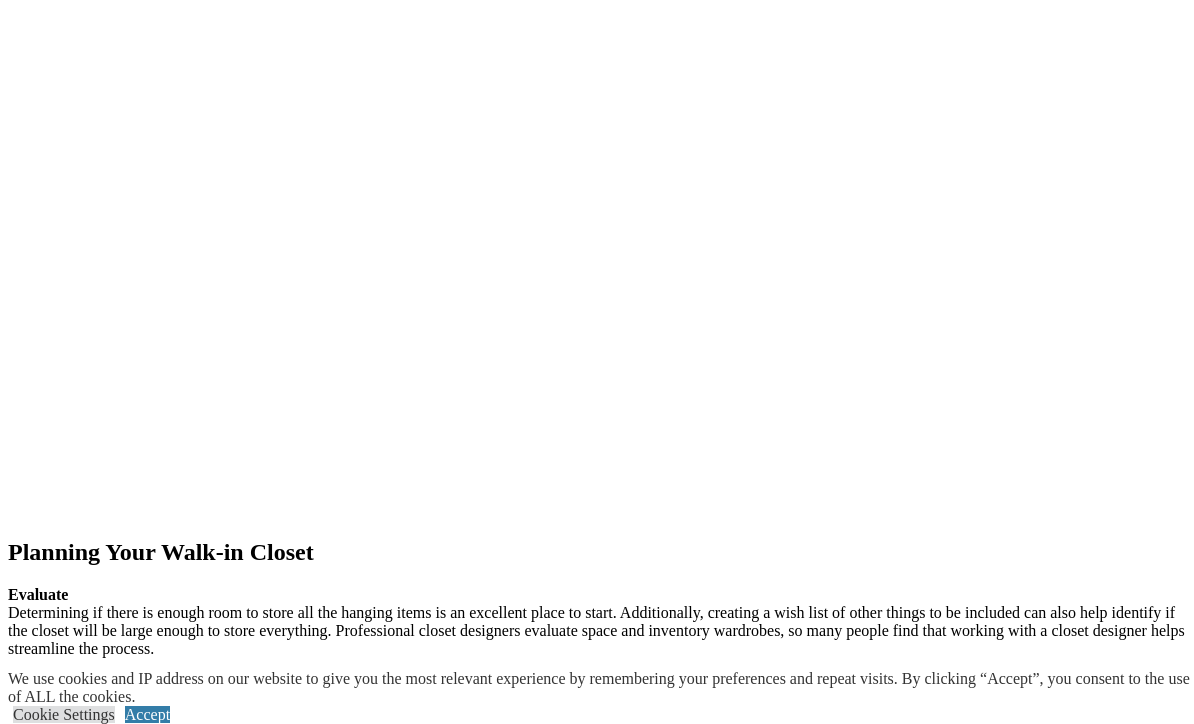 click on "Dressing Rooms" at bounding box center [141, -1783] 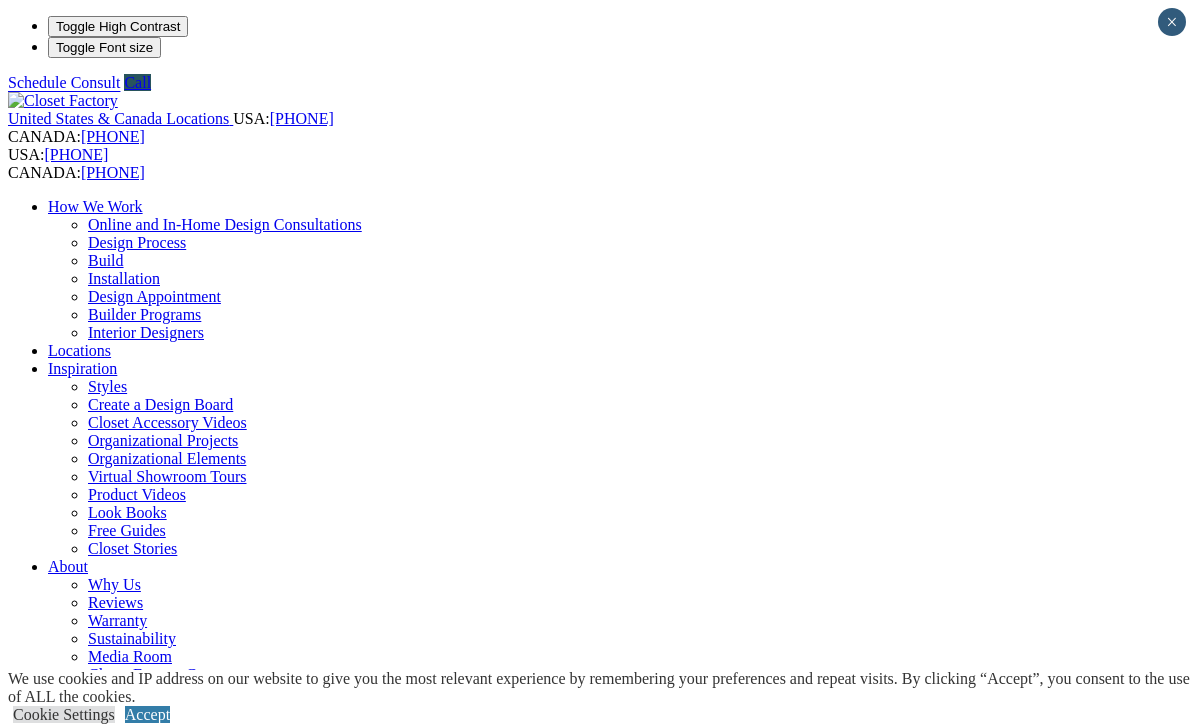 scroll, scrollTop: 0, scrollLeft: 0, axis: both 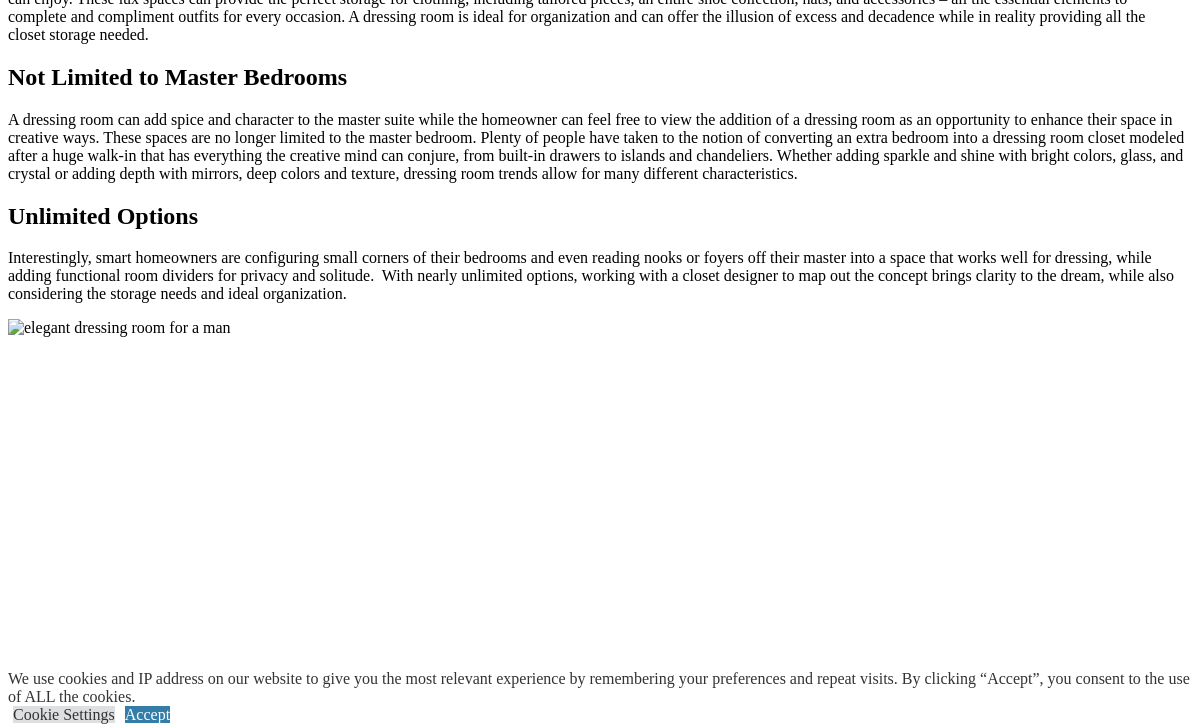 click at bounding box center (119, 328) 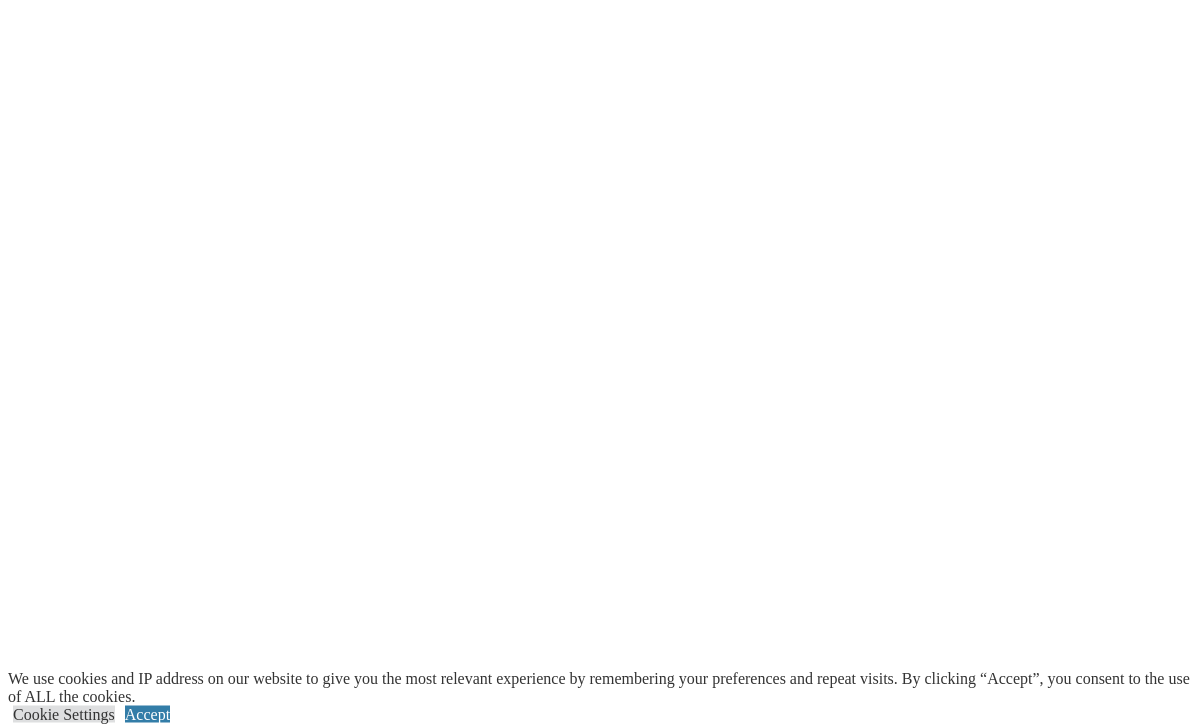 scroll, scrollTop: 1948, scrollLeft: 0, axis: vertical 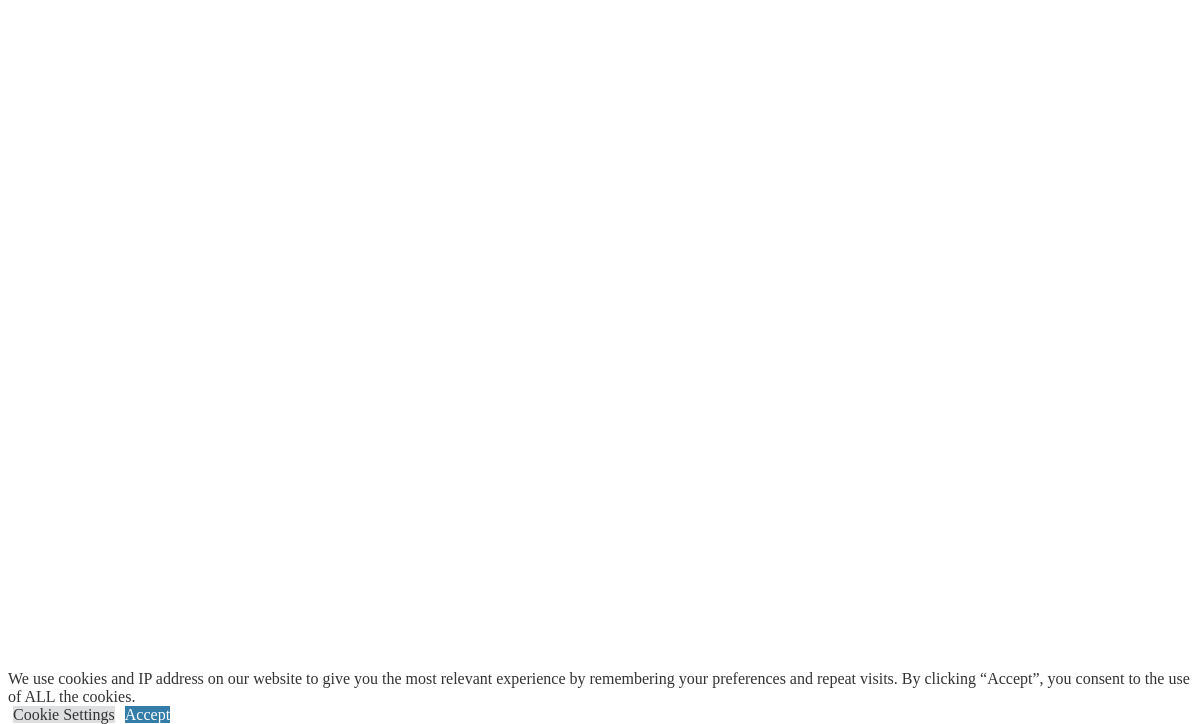 click at bounding box center [-596, 1940] 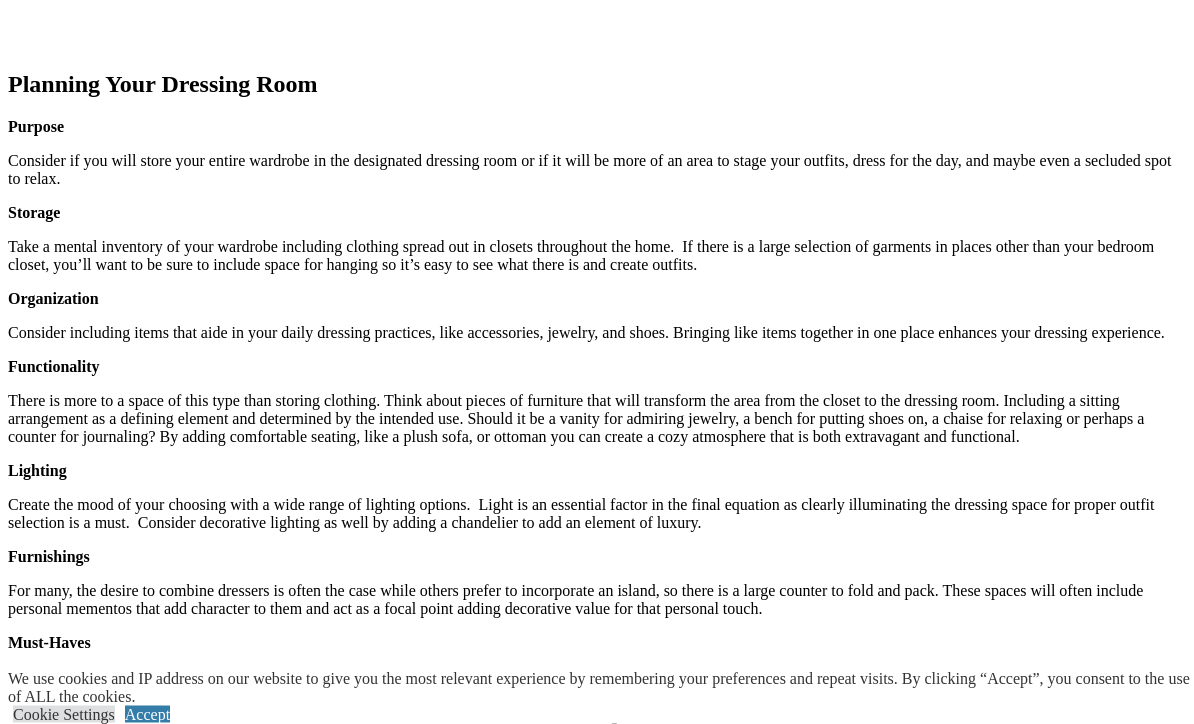 scroll, scrollTop: 2759, scrollLeft: 0, axis: vertical 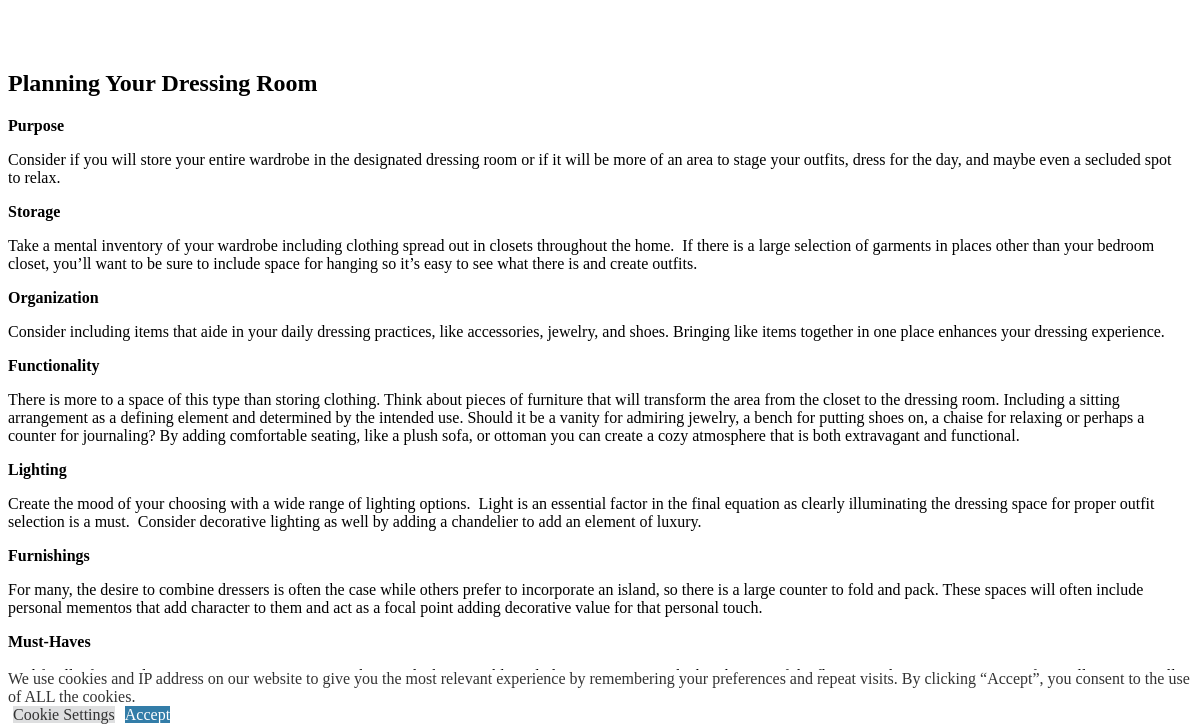 click on "Closet Organizers" at bounding box center (145, -1909) 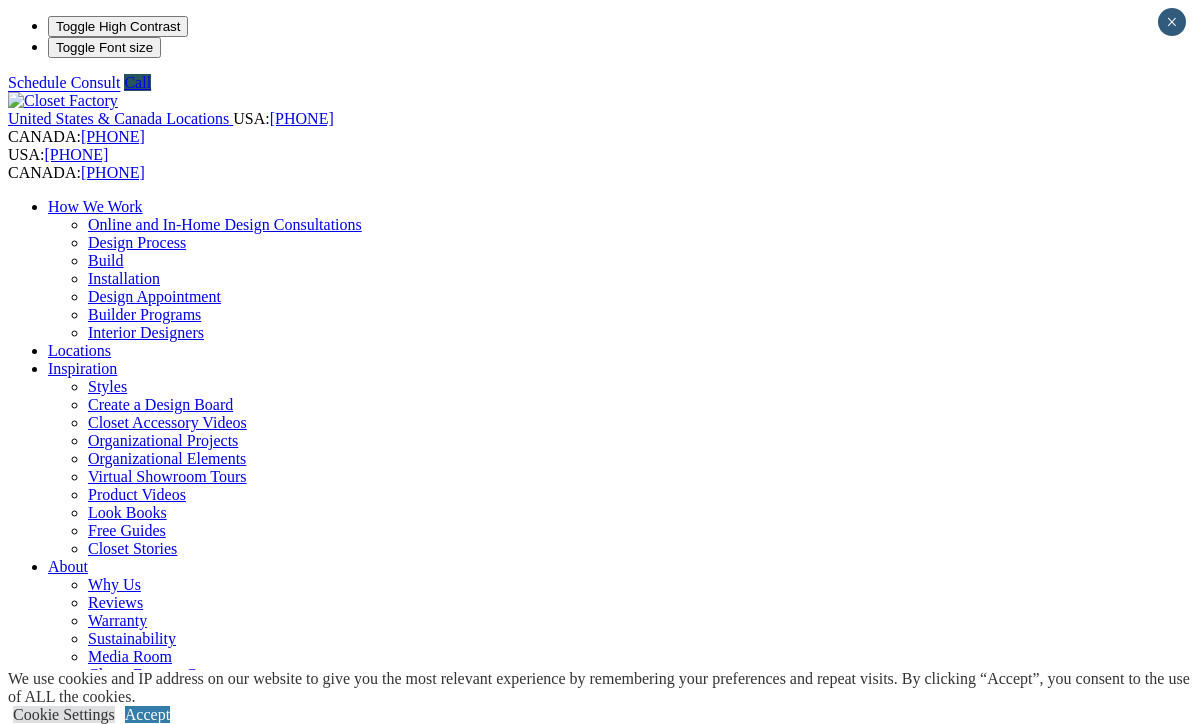 scroll, scrollTop: 0, scrollLeft: 0, axis: both 